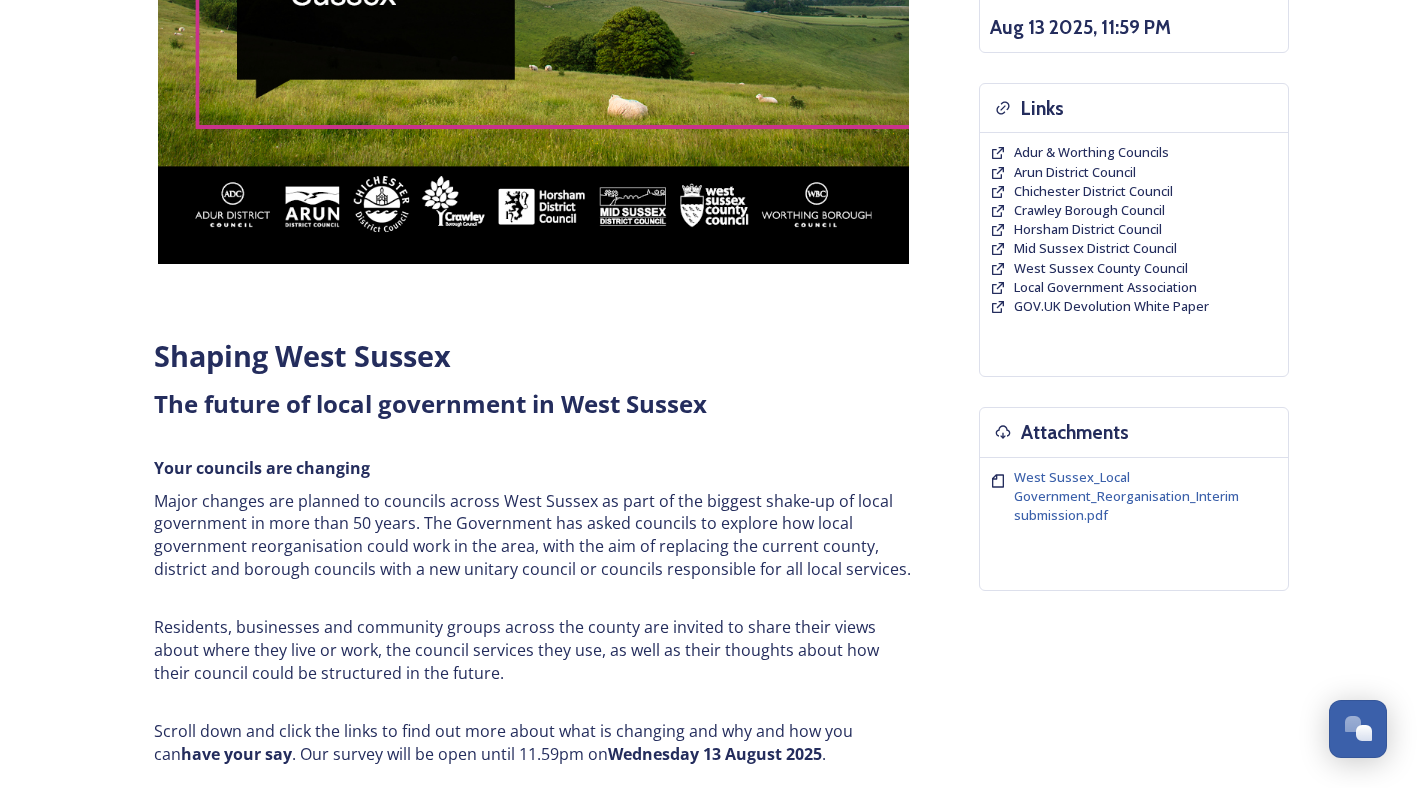 scroll, scrollTop: 800, scrollLeft: 0, axis: vertical 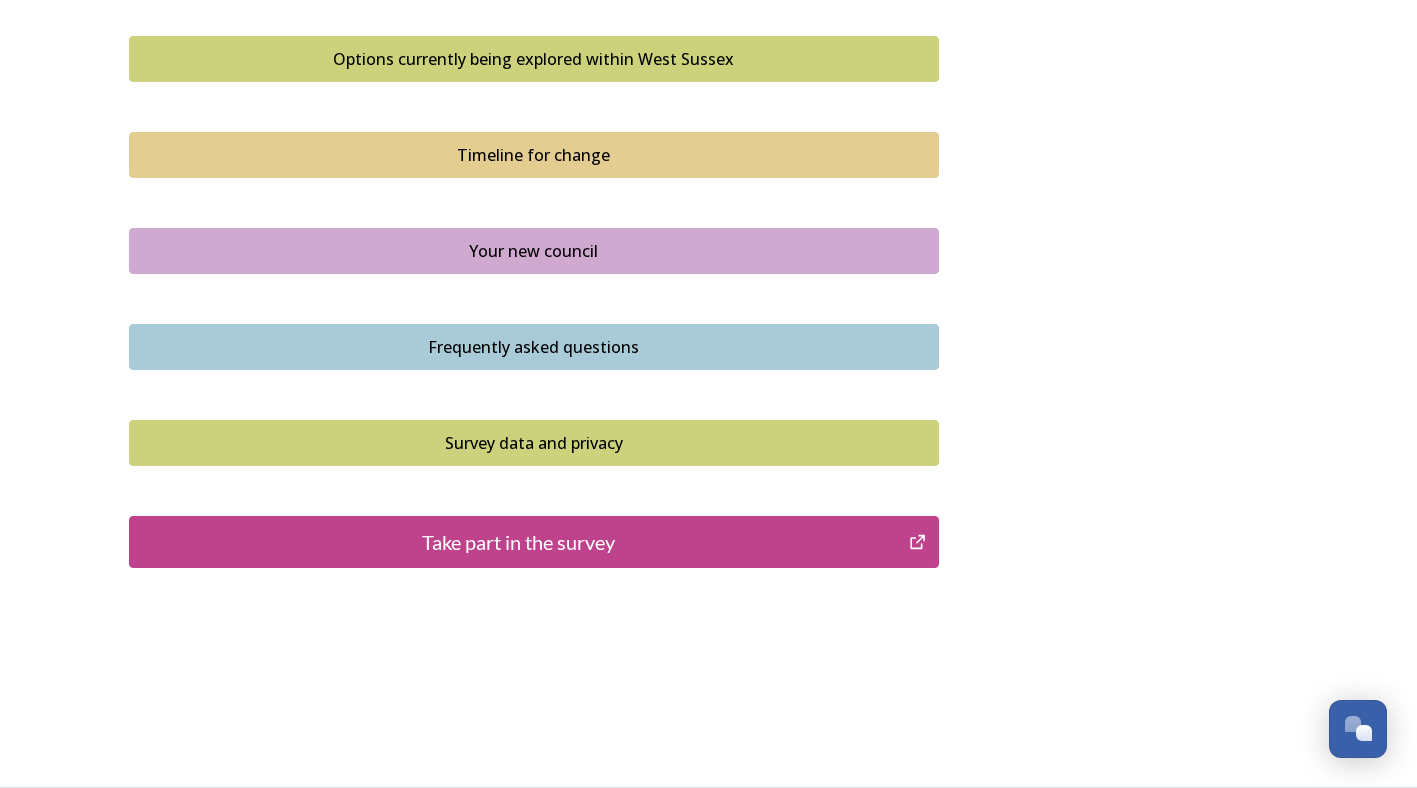 click on "Take part in the survey" at bounding box center [519, 542] 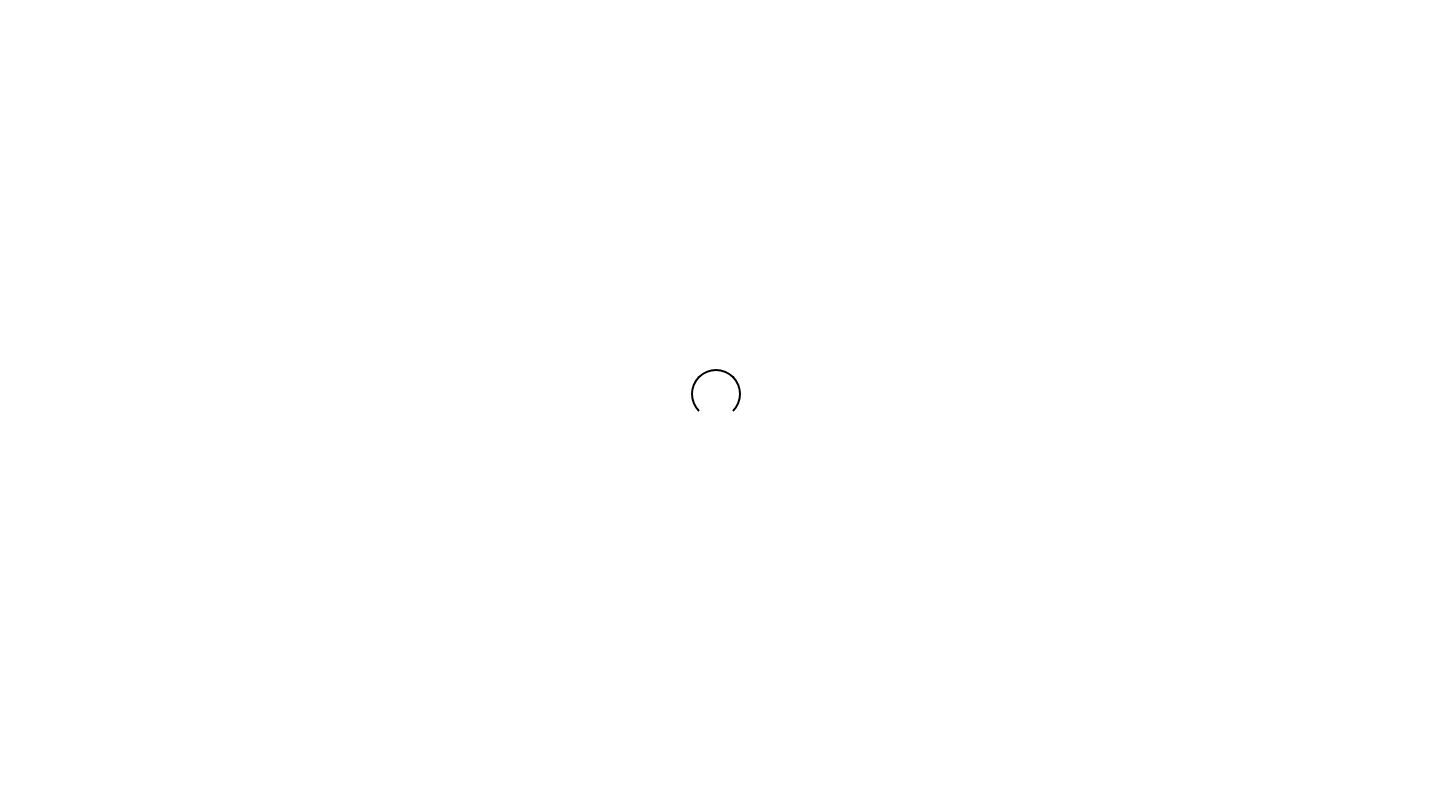 scroll, scrollTop: 0, scrollLeft: 0, axis: both 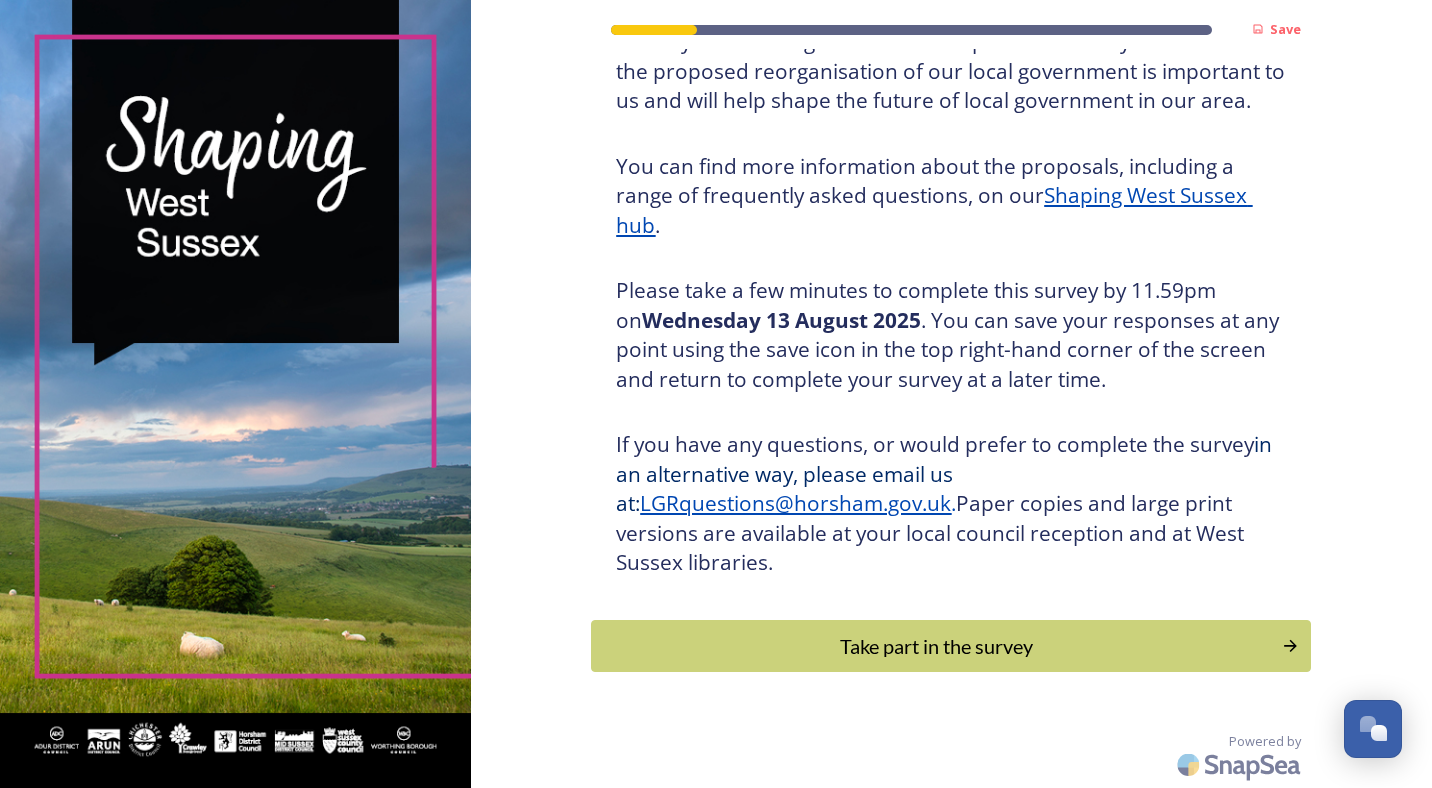 click on "Take part in the survey" at bounding box center [936, 646] 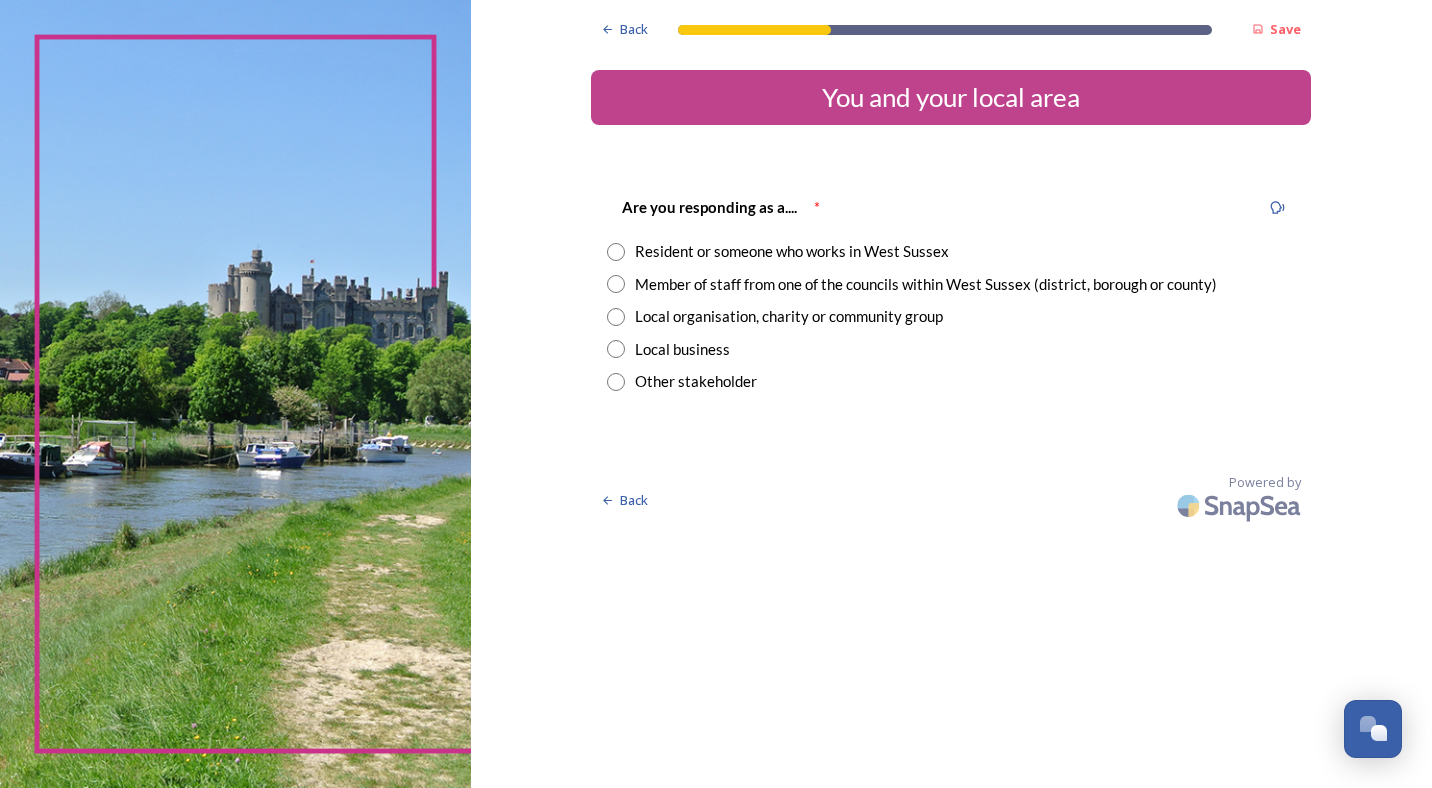 click on "Member of staff from one of the councils within West Sussex (district, borough or county)" at bounding box center [926, 284] 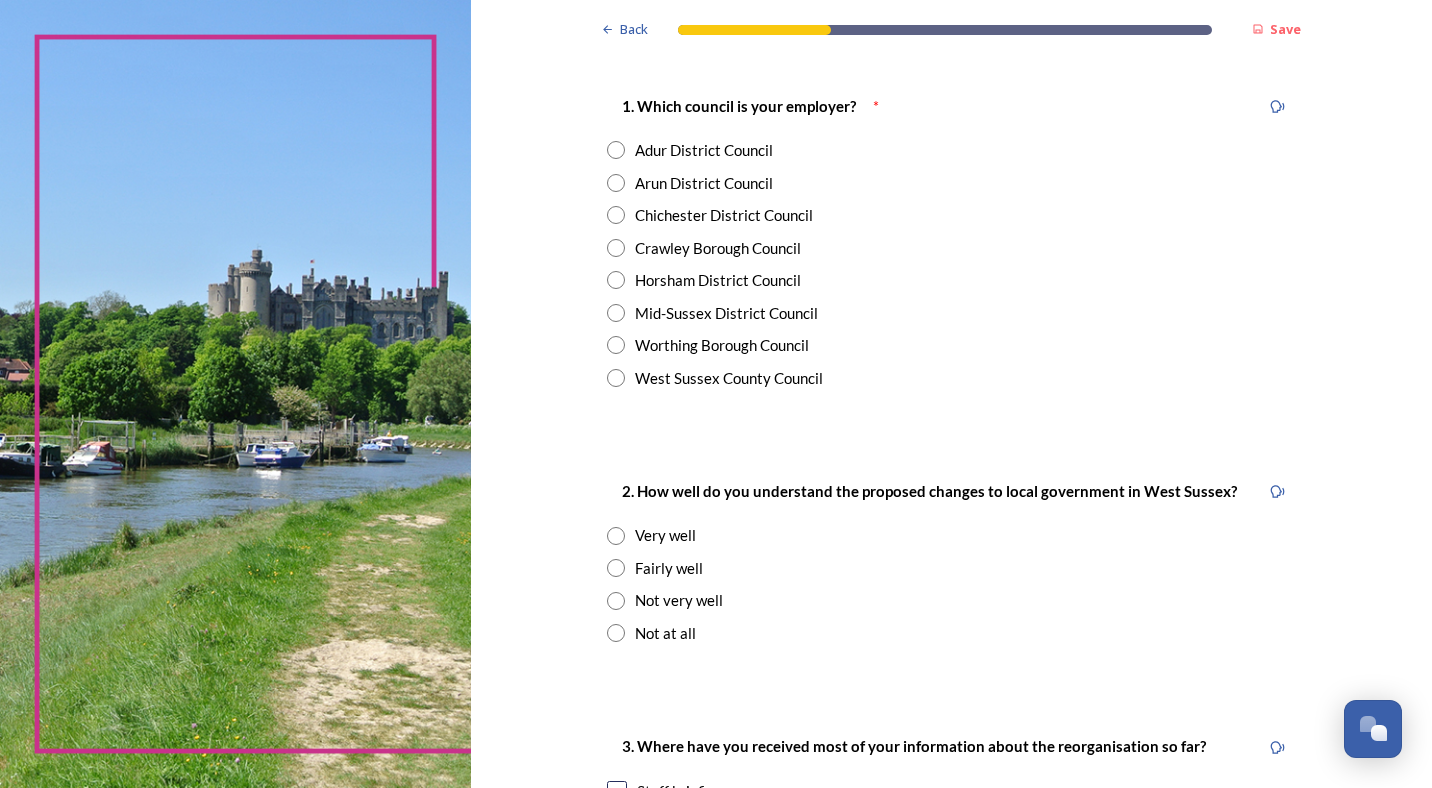 scroll, scrollTop: 400, scrollLeft: 0, axis: vertical 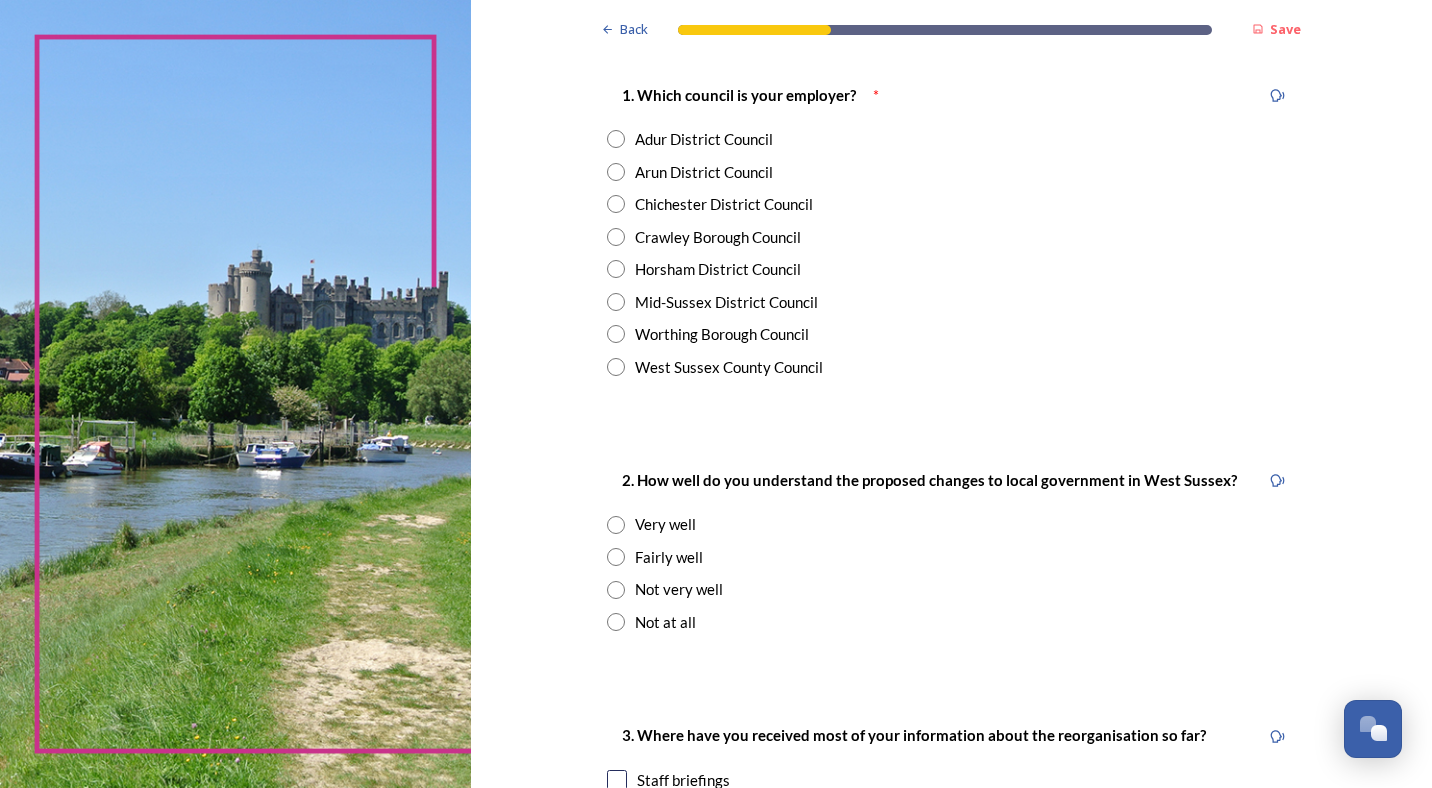 click on "West Sussex County Council" at bounding box center [729, 367] 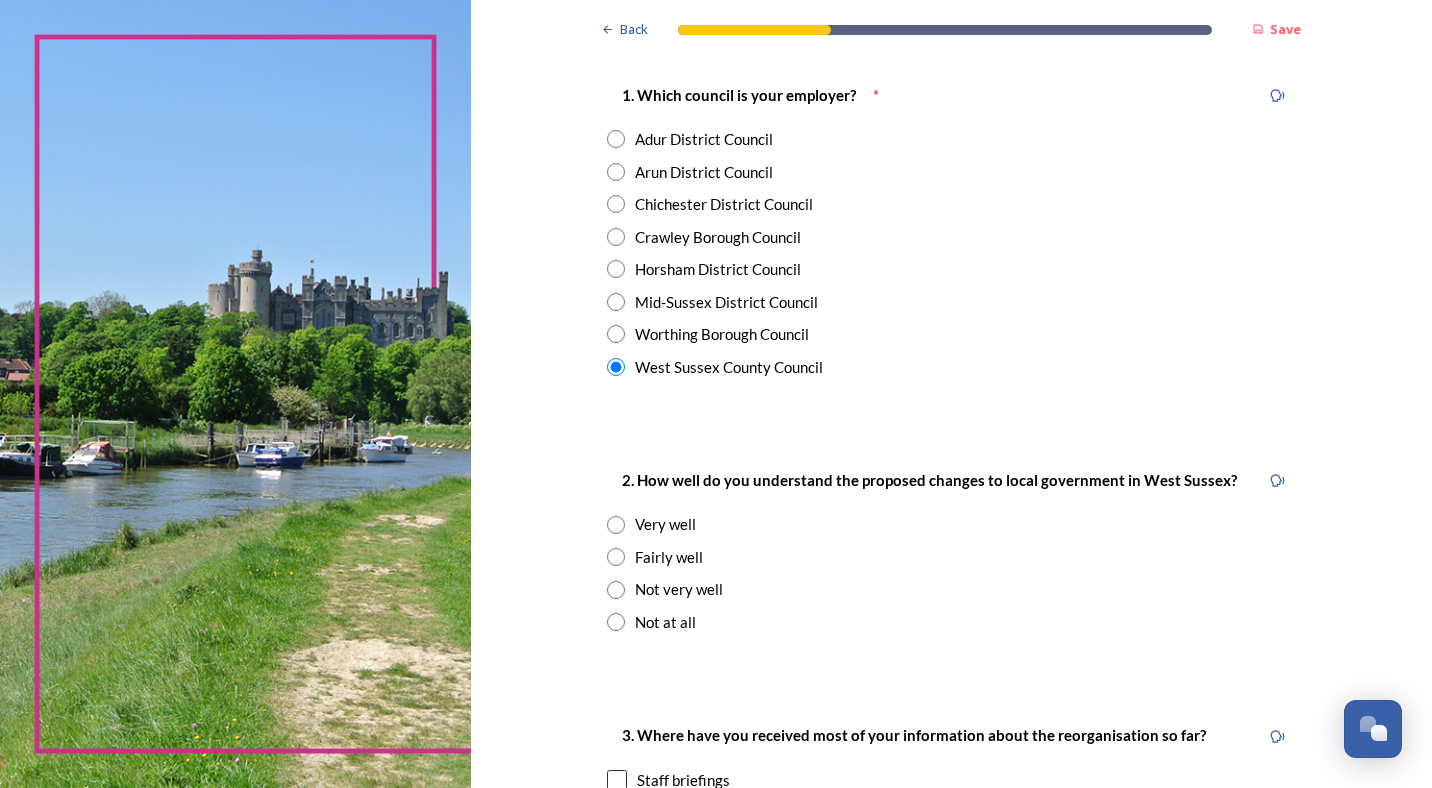 click on "Fairly well" at bounding box center [669, 557] 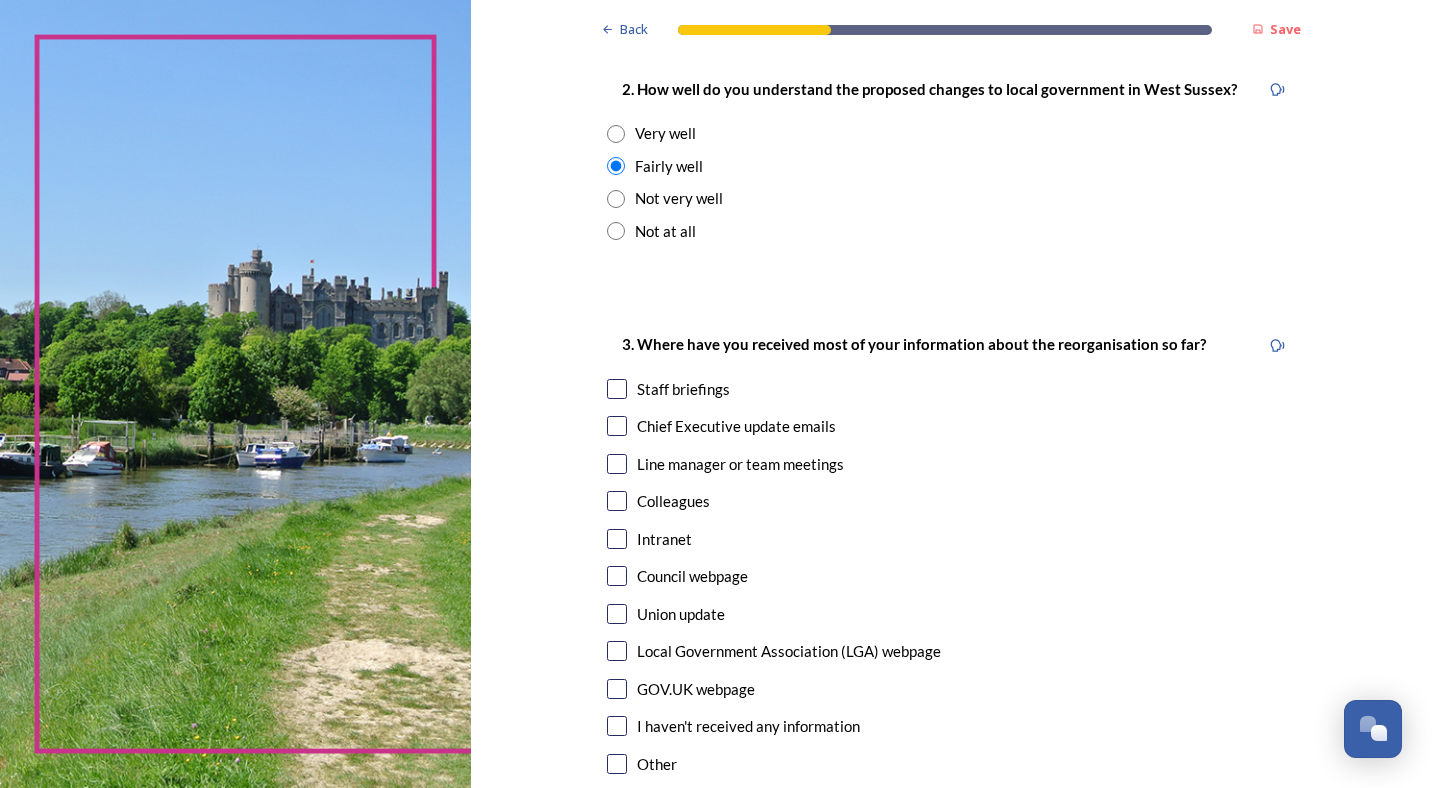 scroll, scrollTop: 800, scrollLeft: 0, axis: vertical 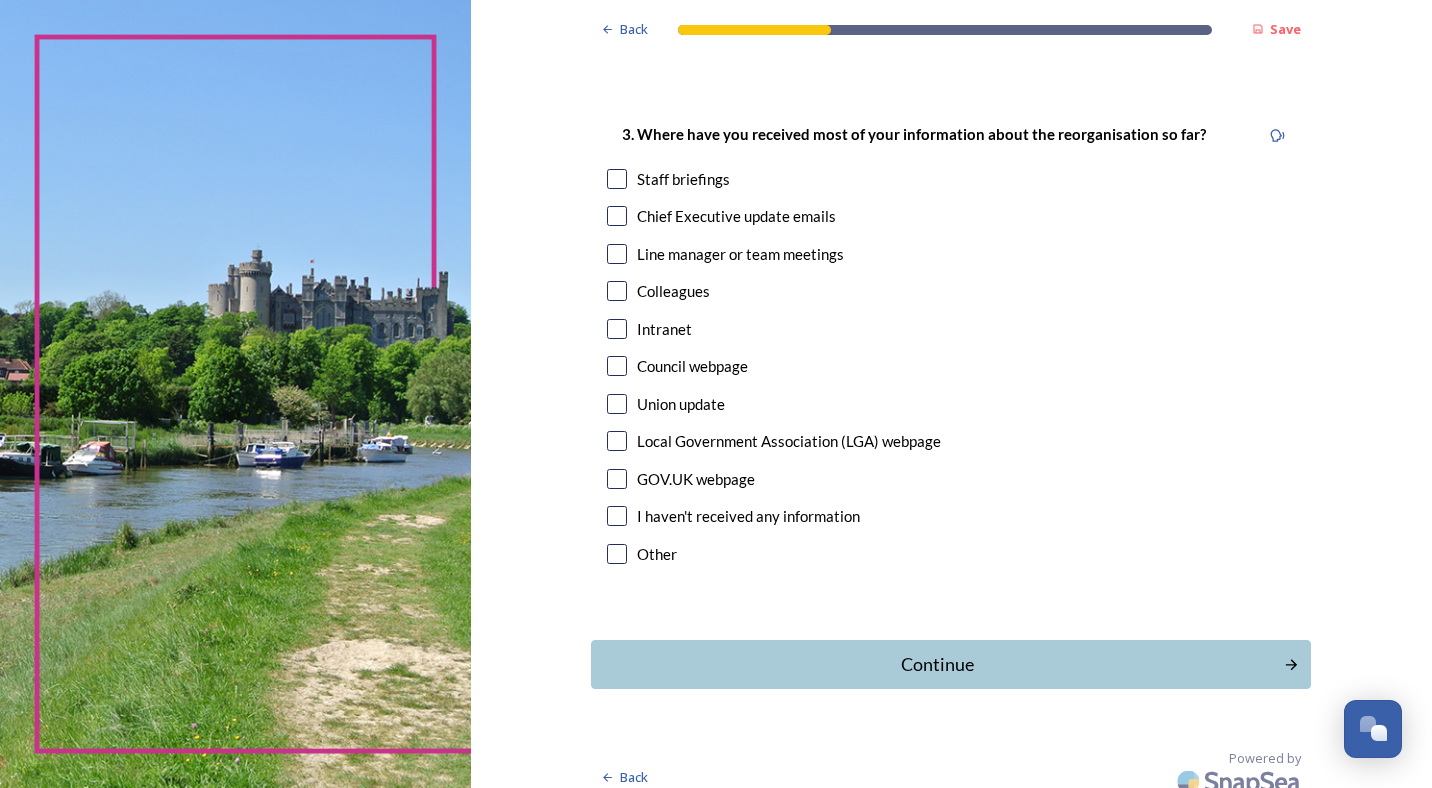 click on "3. Where have you received most of your information about the reorganisation so far? Staff briefings Chief Executive update emails Line manager or team meetings Colleagues Intranet Council webpage Union update Local Government Association (LGA) webpage GOV.UK webpage I haven't received any information Other" at bounding box center (951, 346) 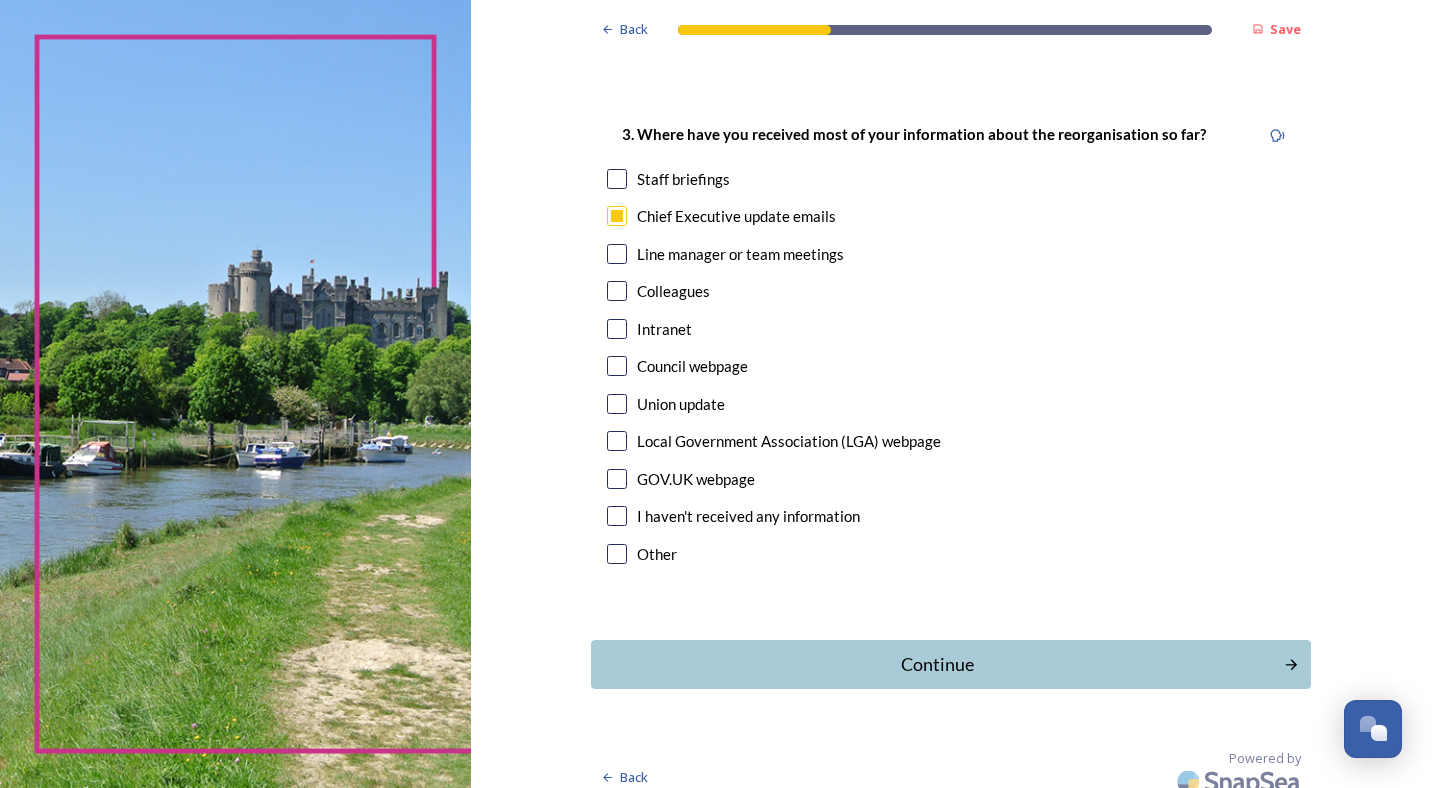 click at bounding box center (617, 254) 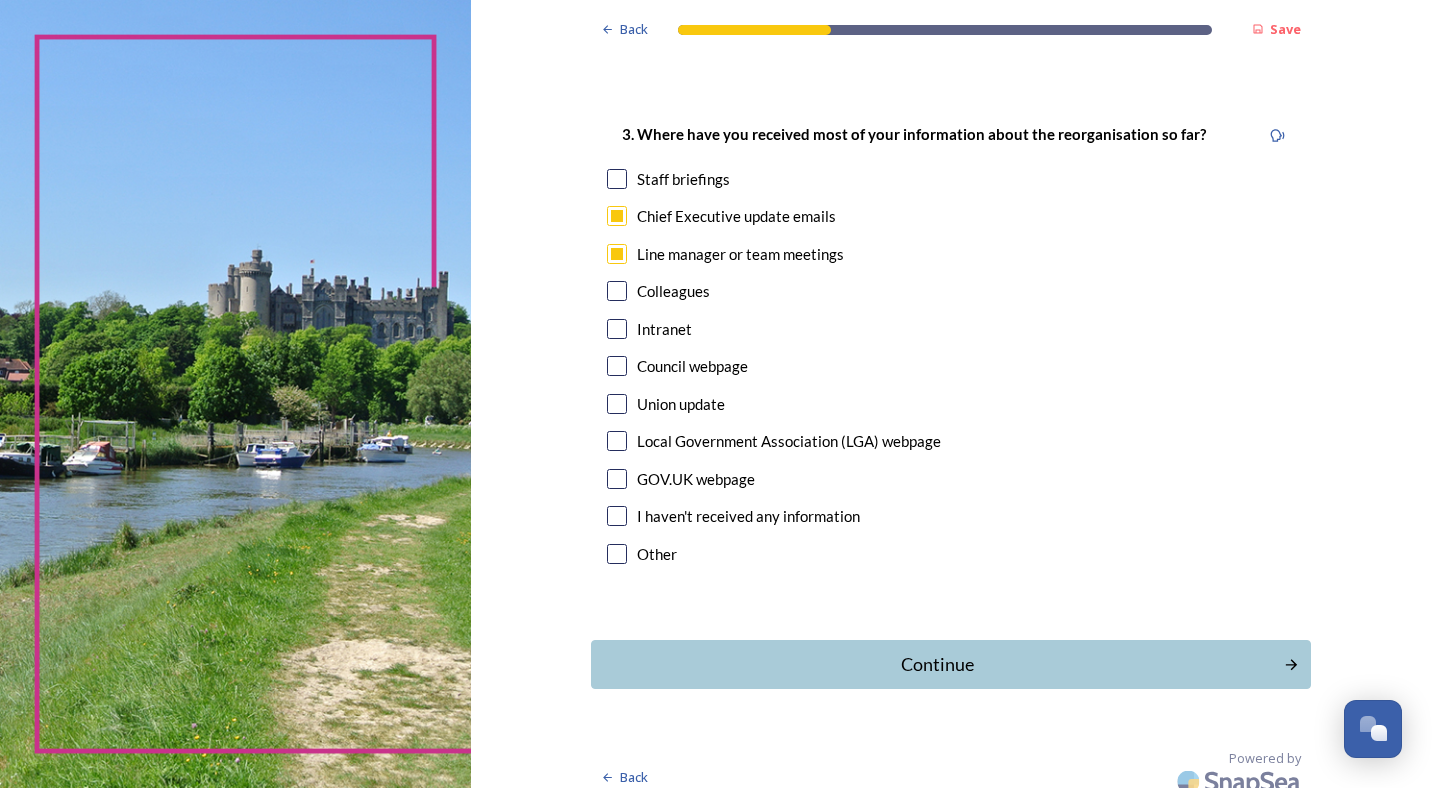 click at bounding box center (617, 254) 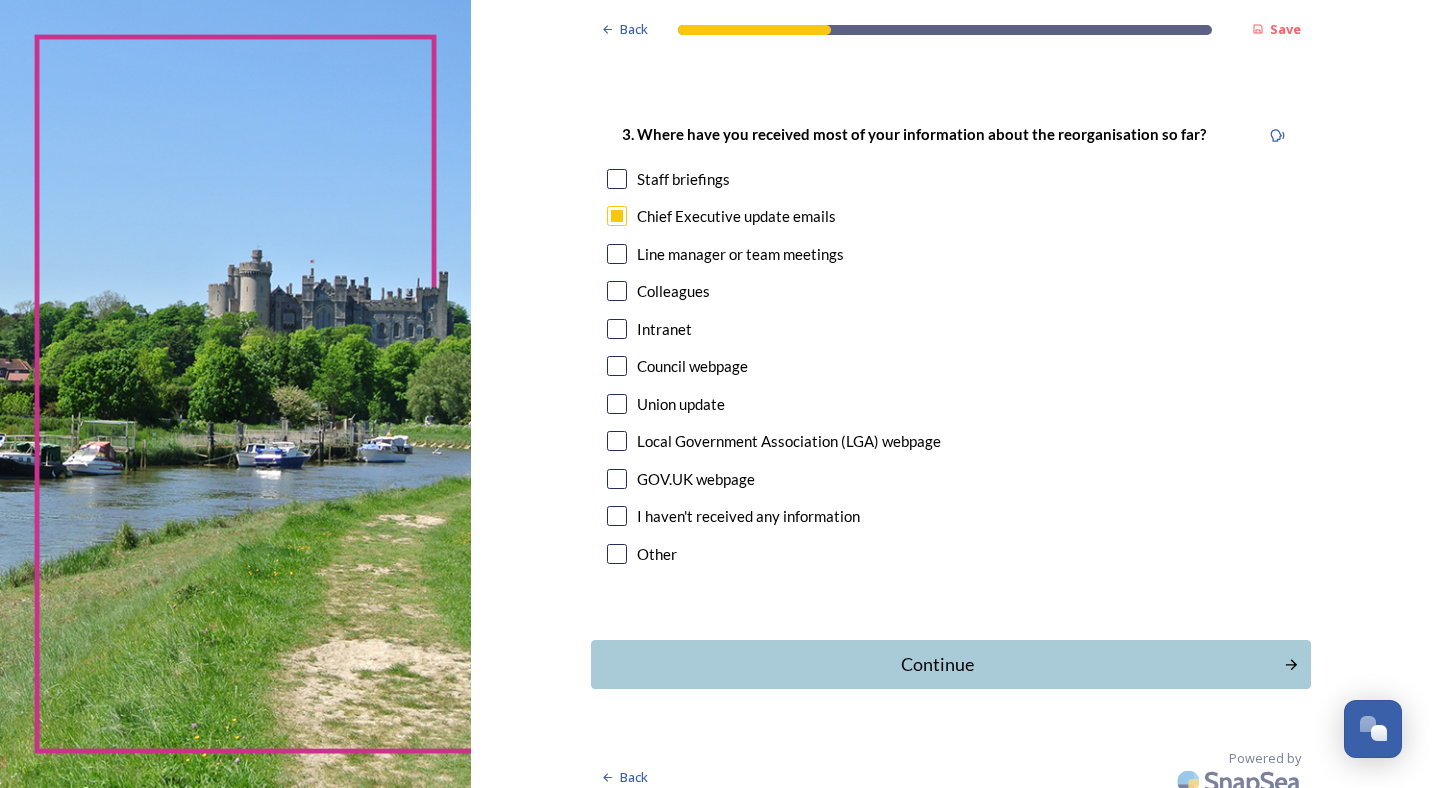 click at bounding box center [617, 291] 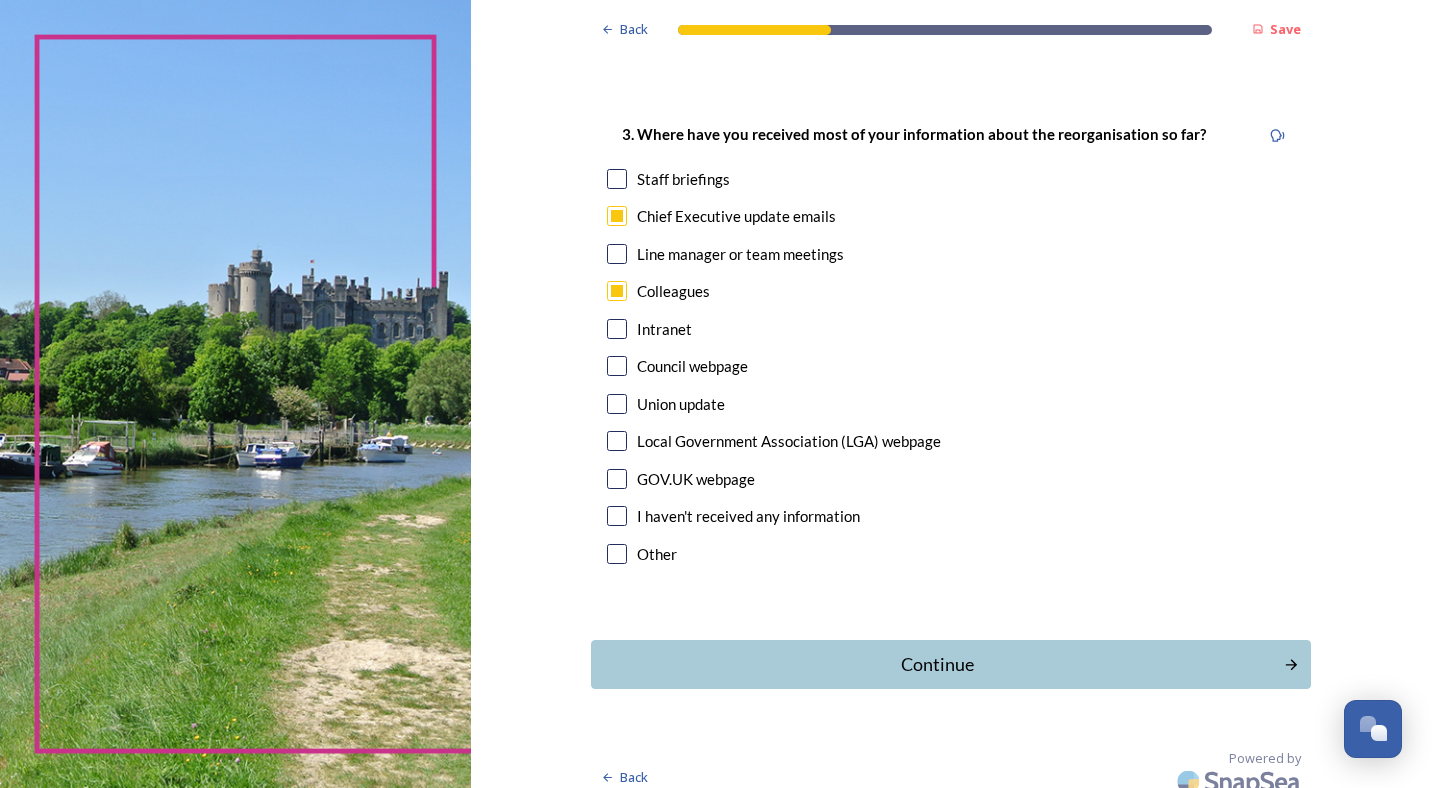 click at bounding box center (617, 329) 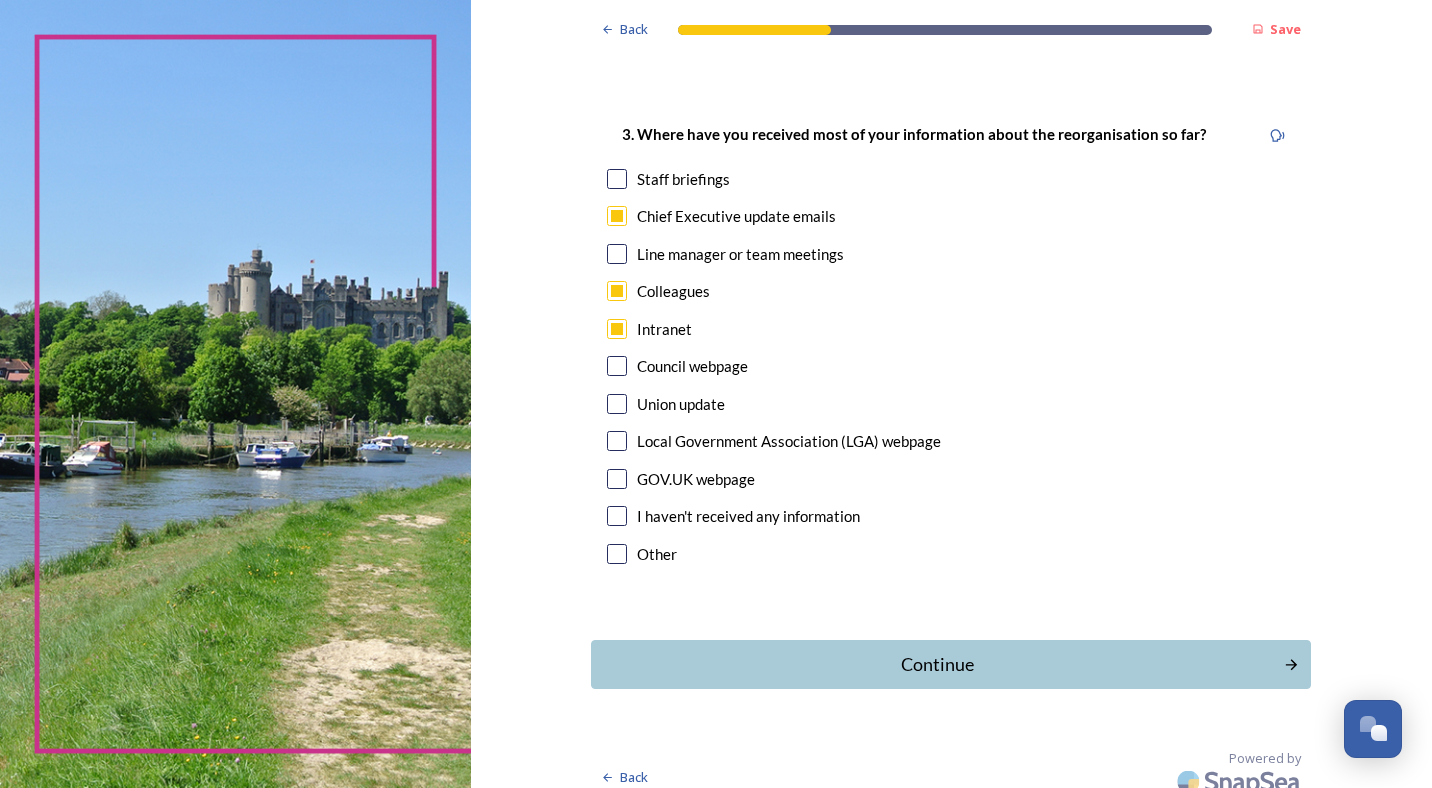click on "Back Save You and your local area Are you responding as a.... * Resident or someone who works in West Sussex Member of staff from one of the councils within West Sussex (district, borough or county) Local organisation, charity or community group Local business Other stakeholder 1. Which council is your employer? * Adur District Council Arun District Council Chichester District Council Crawley Borough Council Horsham District Council Mid-Sussex District Council Worthing Borough Council West Sussex County Council 2. How well do you understand the proposed changes to local government in West Sussex? Very well Fairly well Not very well Not at all 3. Where have you received most of your information about the reorganisation so far? Staff briefings Chief Executive update emails Line manager or team meetings Colleagues Intranet Council webpage Union update Local Government Association (LGA) webpage GOV.UK webpage I haven't received any information Other Continue   Back Powered by" at bounding box center (951, -98) 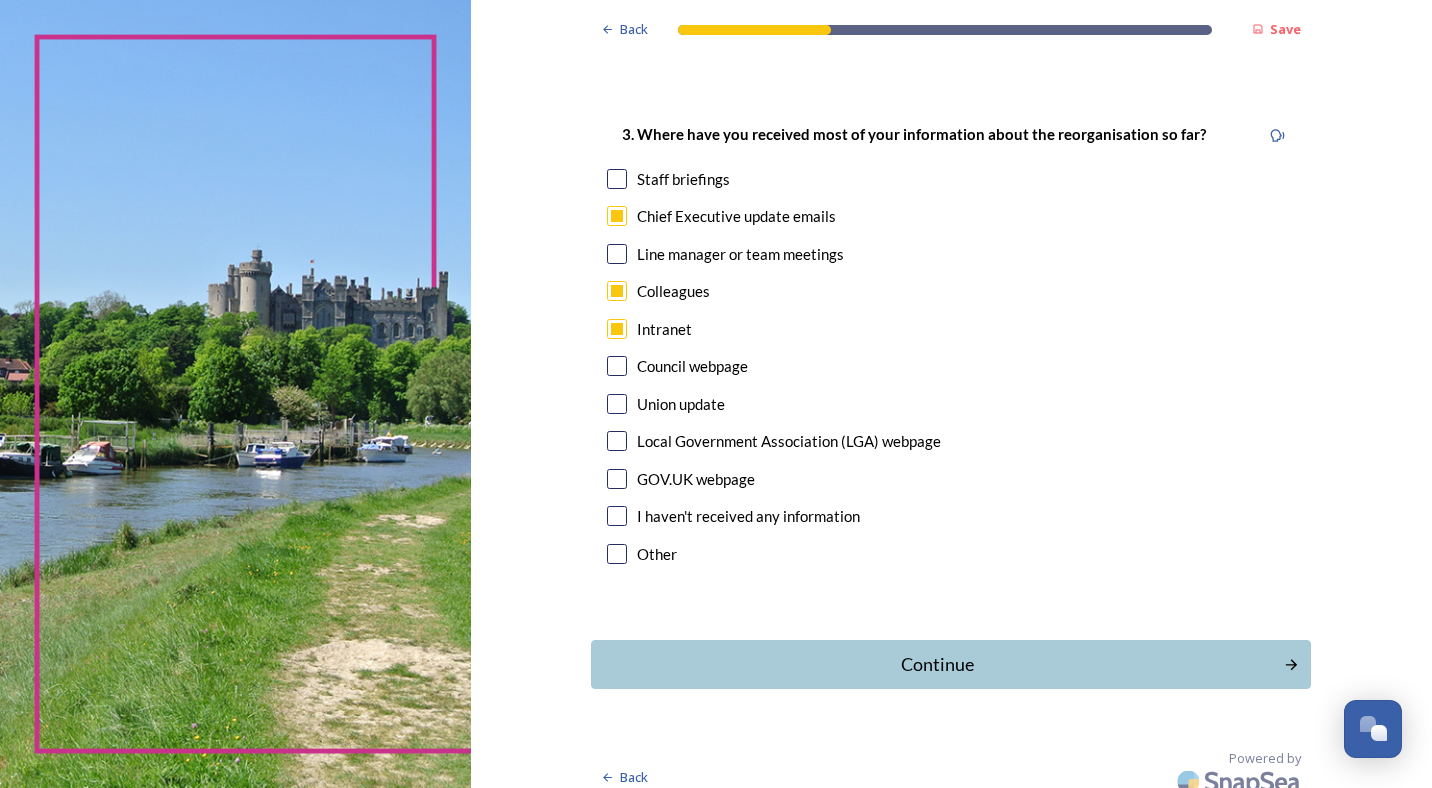drag, startPoint x: 834, startPoint y: 662, endPoint x: 843, endPoint y: 648, distance: 16.643316 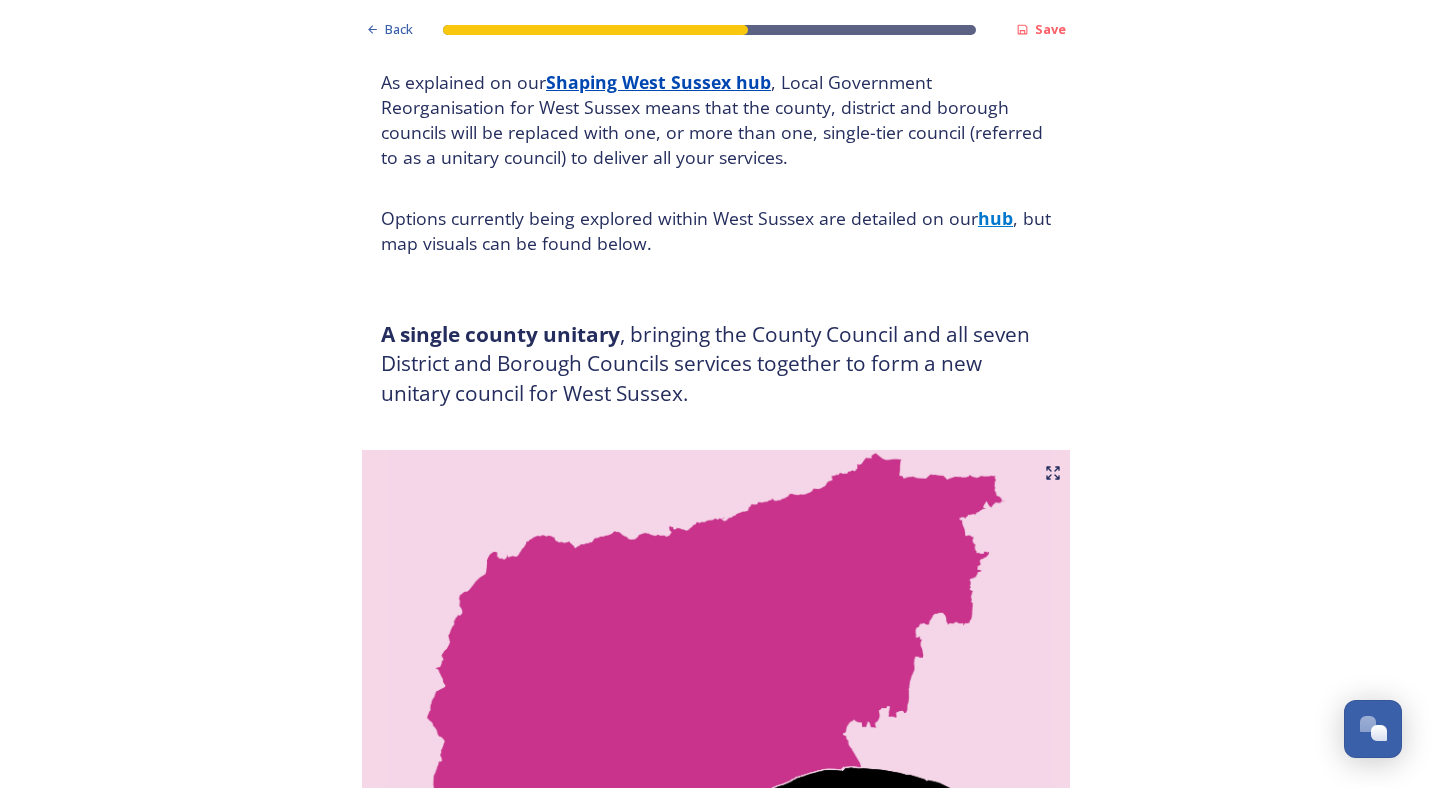 scroll, scrollTop: 131, scrollLeft: 0, axis: vertical 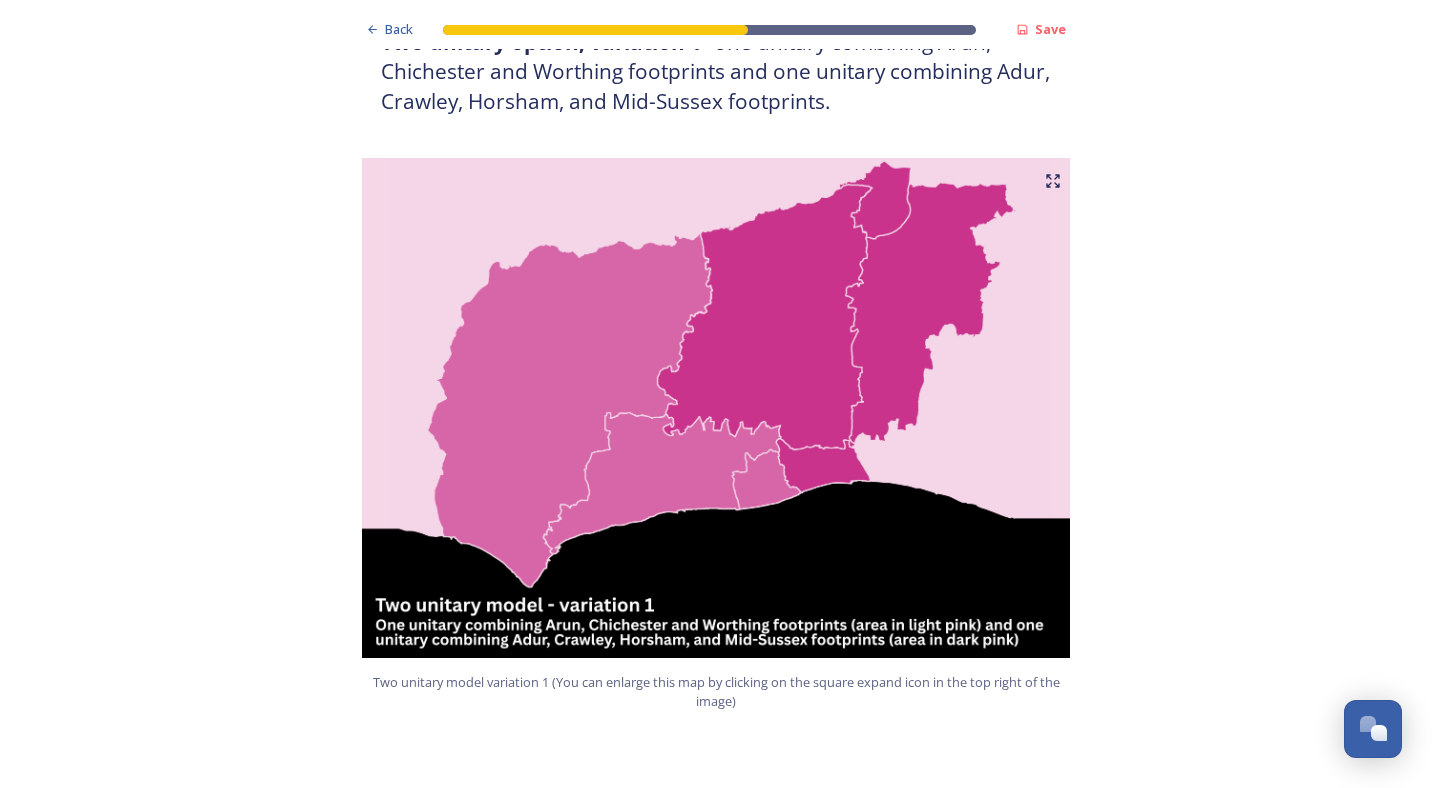 drag, startPoint x: 1198, startPoint y: 333, endPoint x: 1202, endPoint y: 318, distance: 15.524175 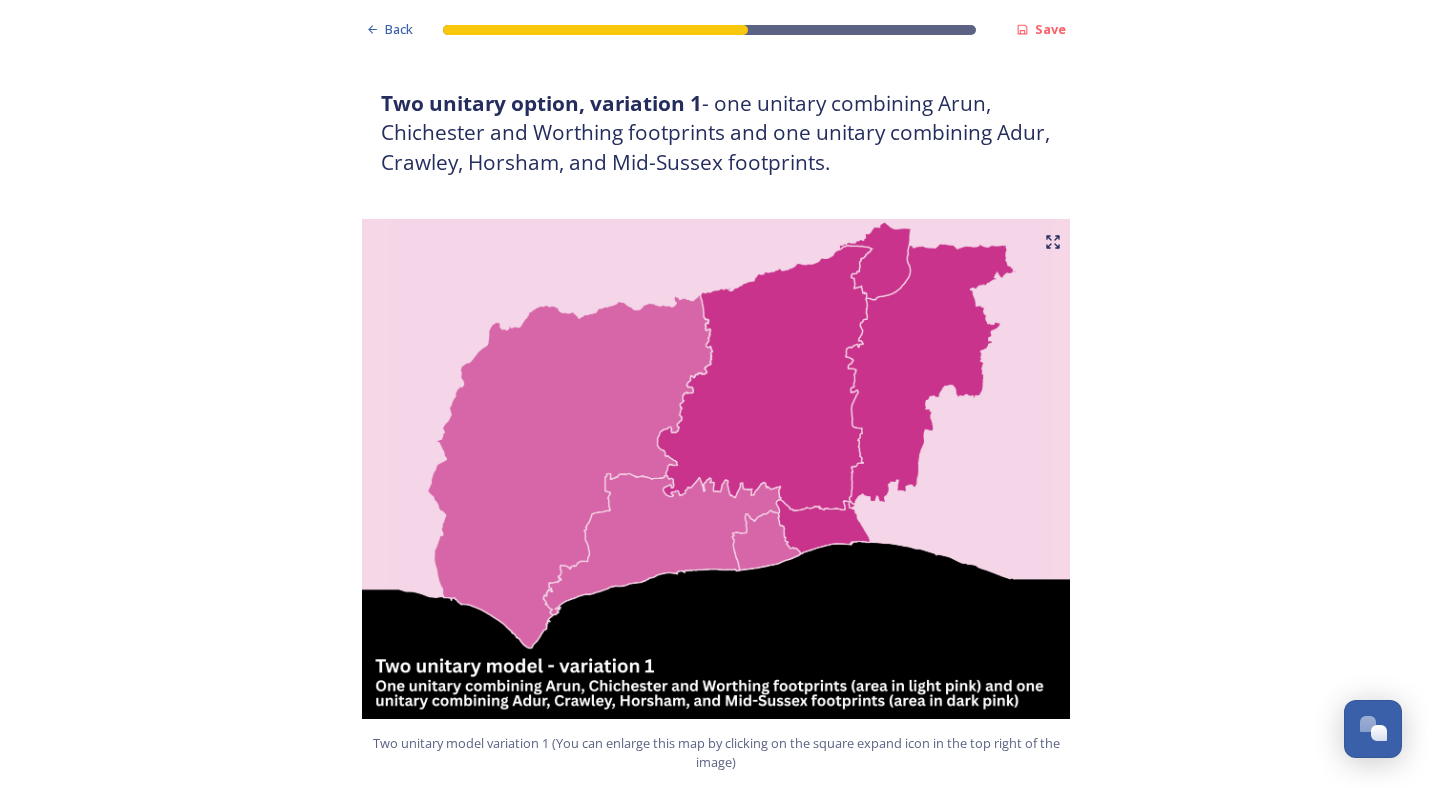 scroll, scrollTop: 1084, scrollLeft: 0, axis: vertical 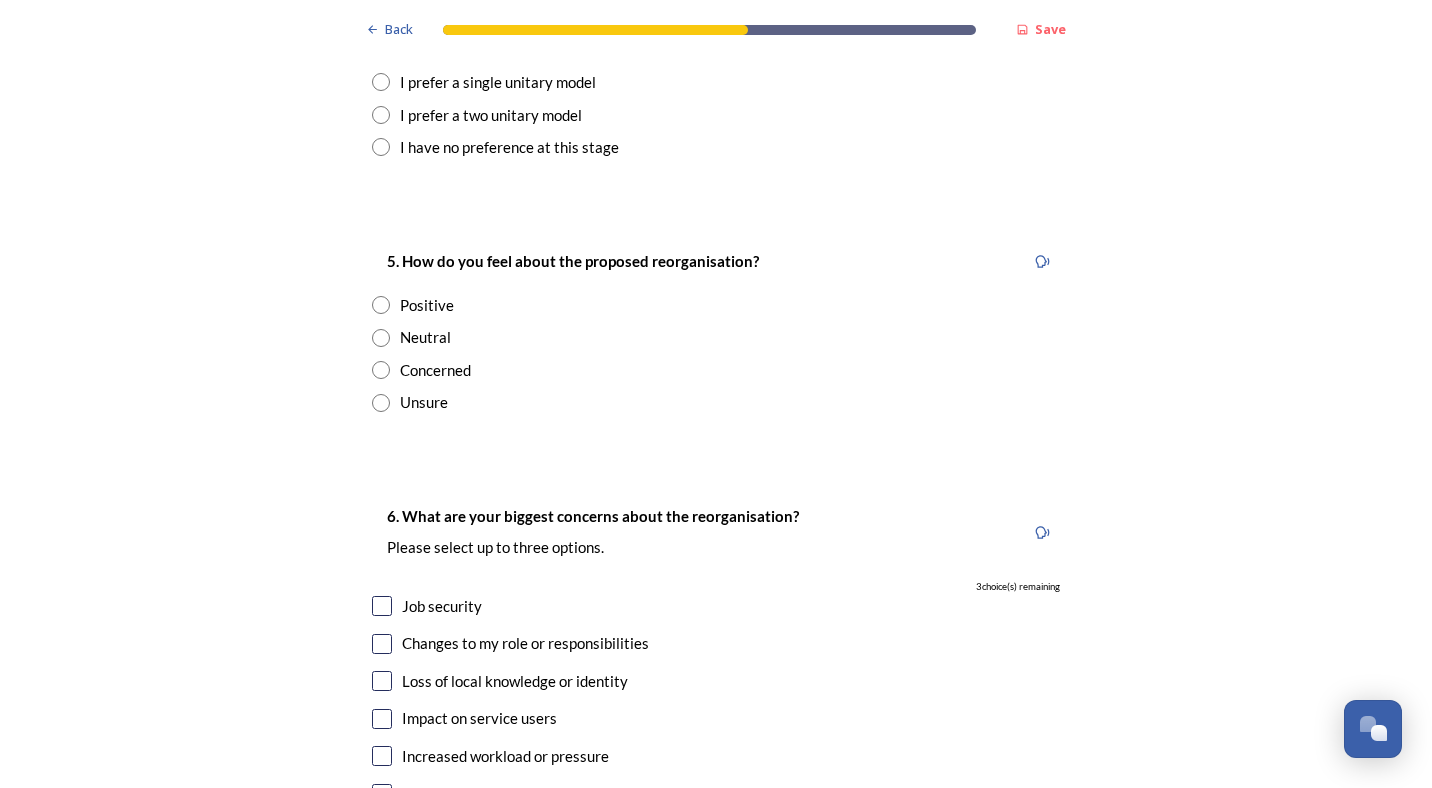 click on "I have no preference at this stage" at bounding box center (509, 147) 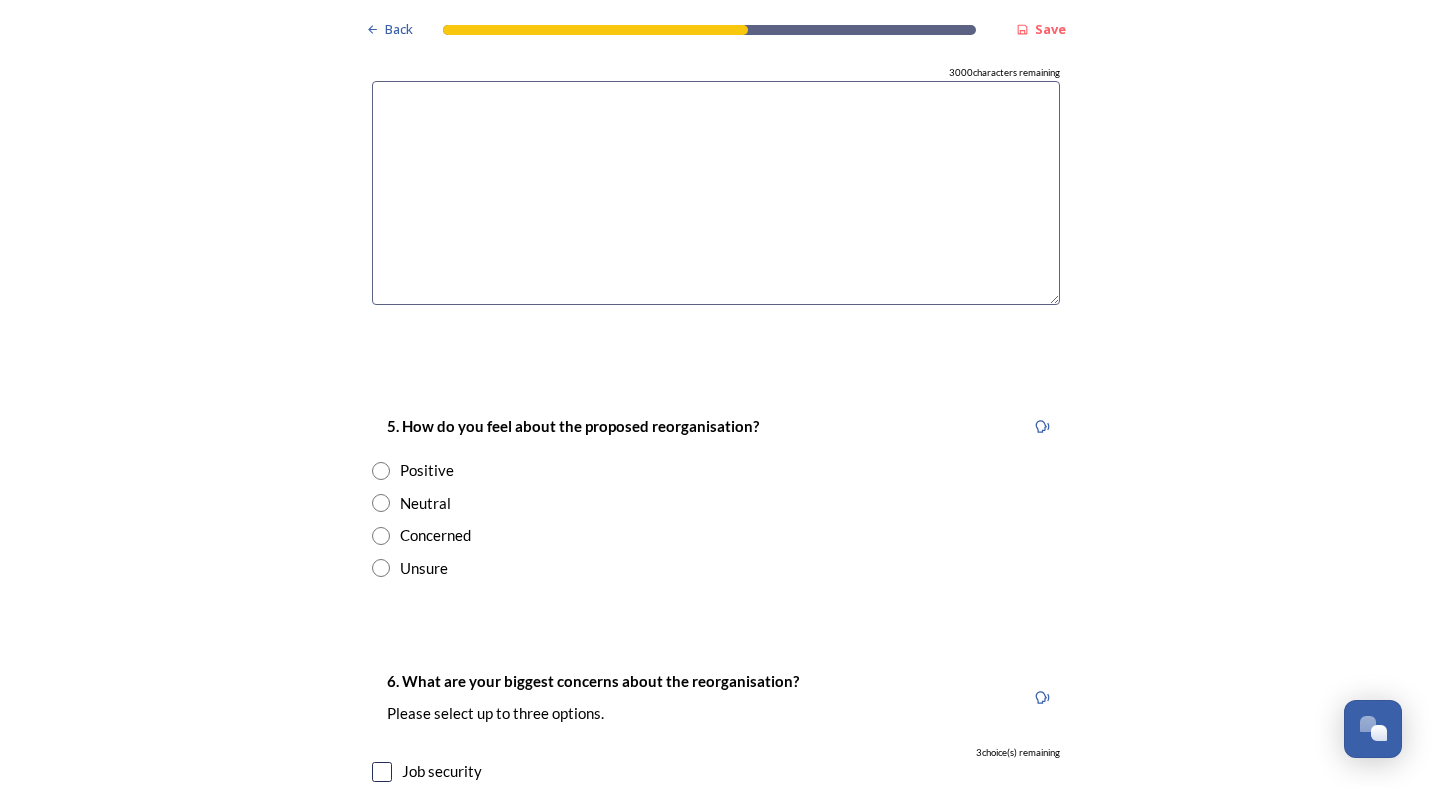 scroll, scrollTop: 3080, scrollLeft: 0, axis: vertical 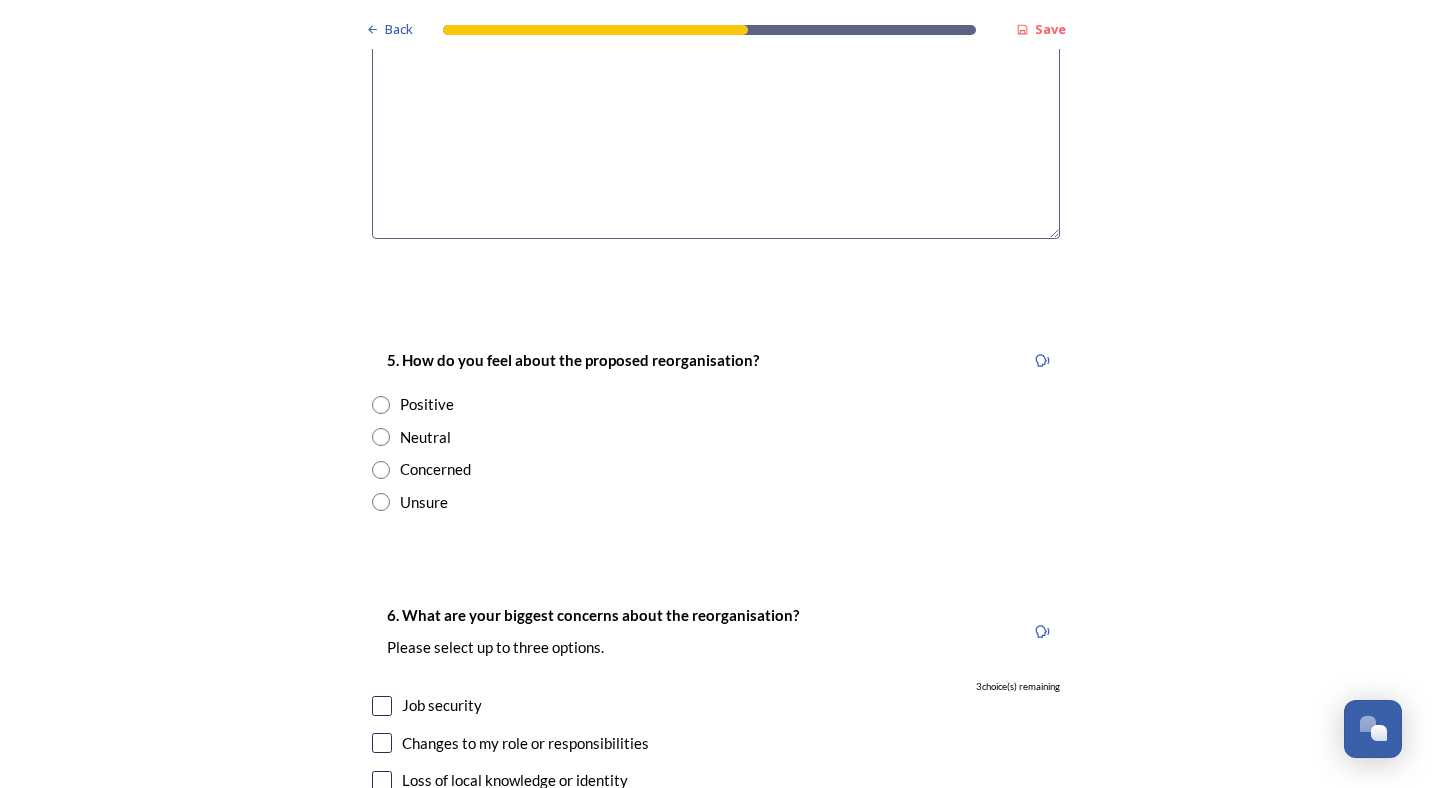 click on "Positive" at bounding box center (427, 404) 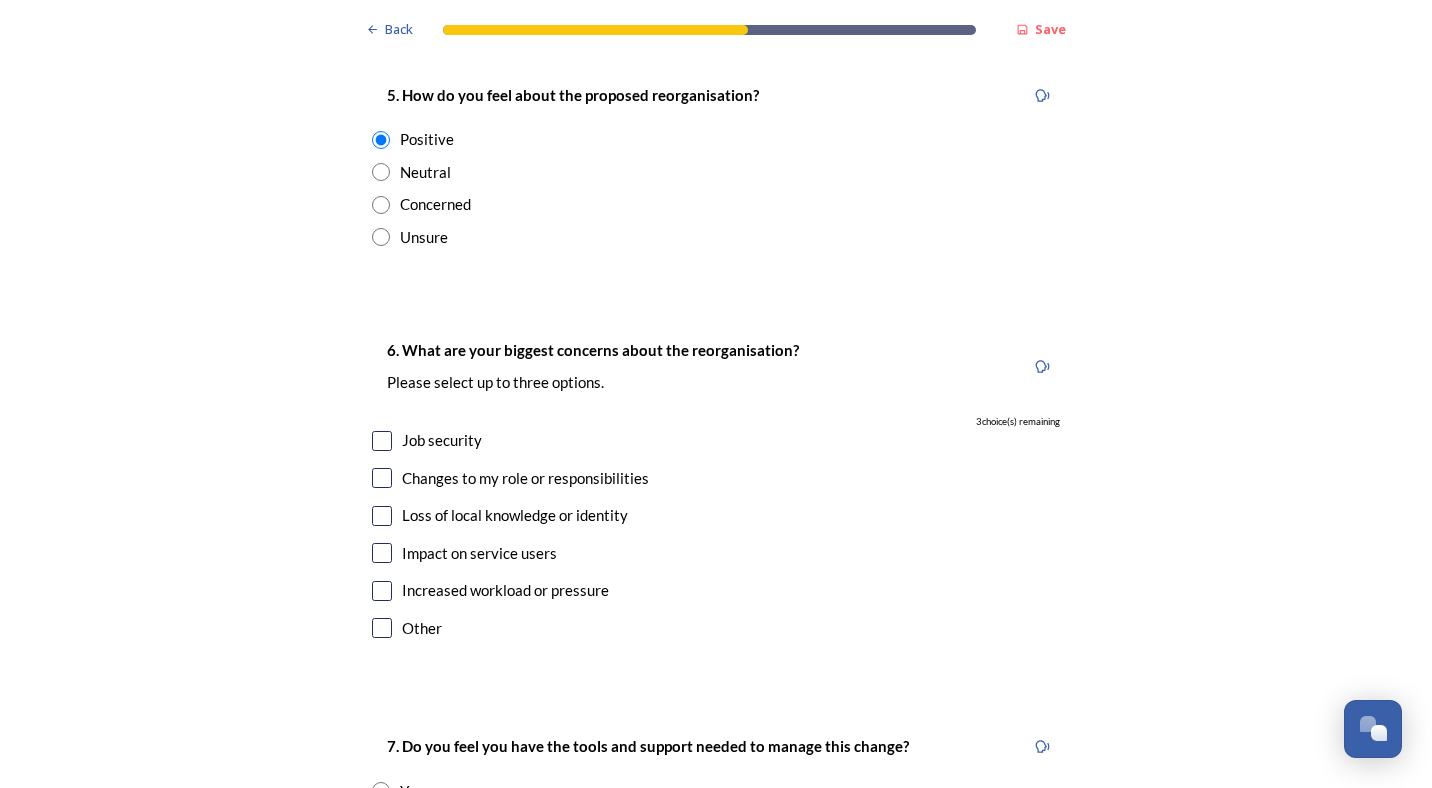 scroll, scrollTop: 3475, scrollLeft: 0, axis: vertical 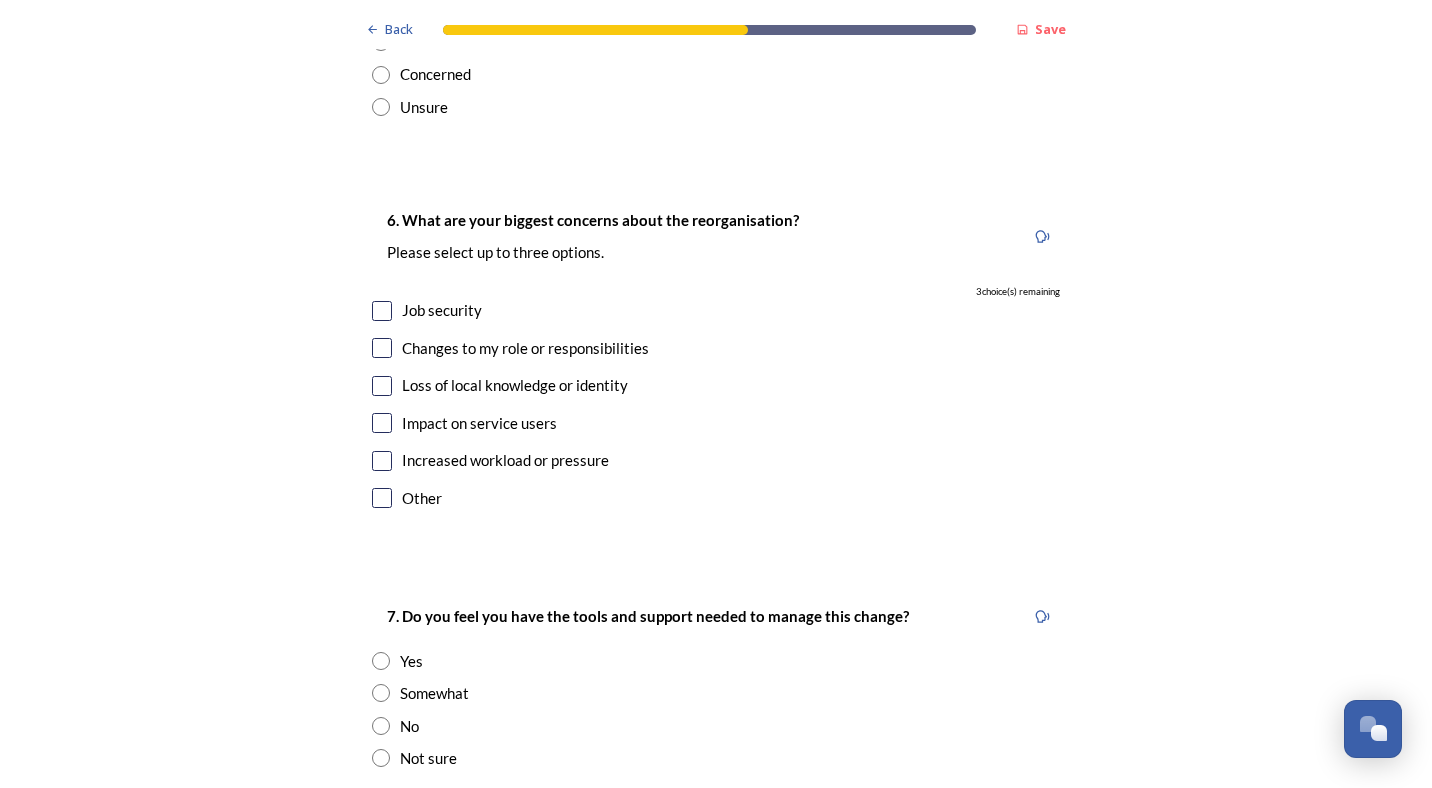 click at bounding box center (382, 311) 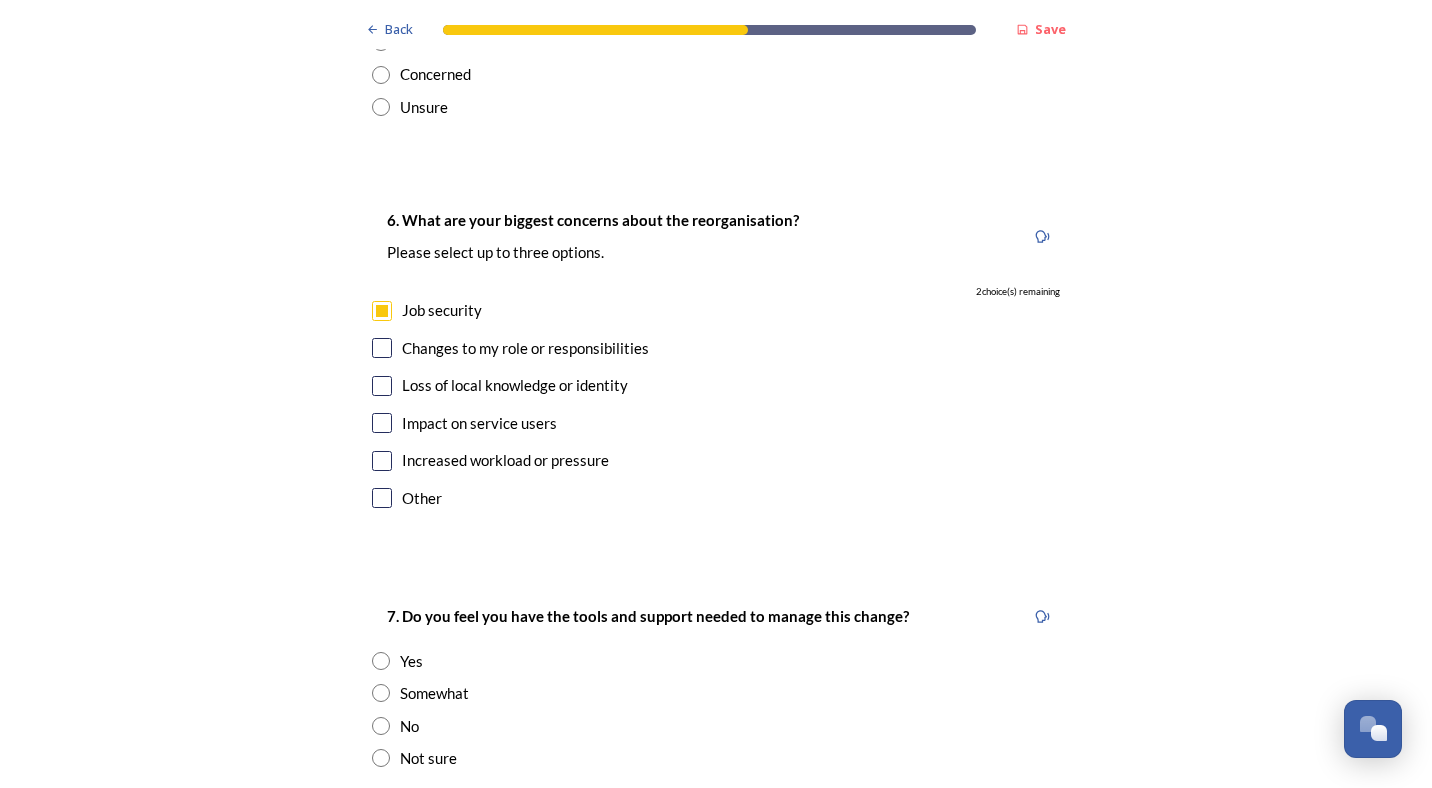 click on "Impact on service users" at bounding box center [716, 423] 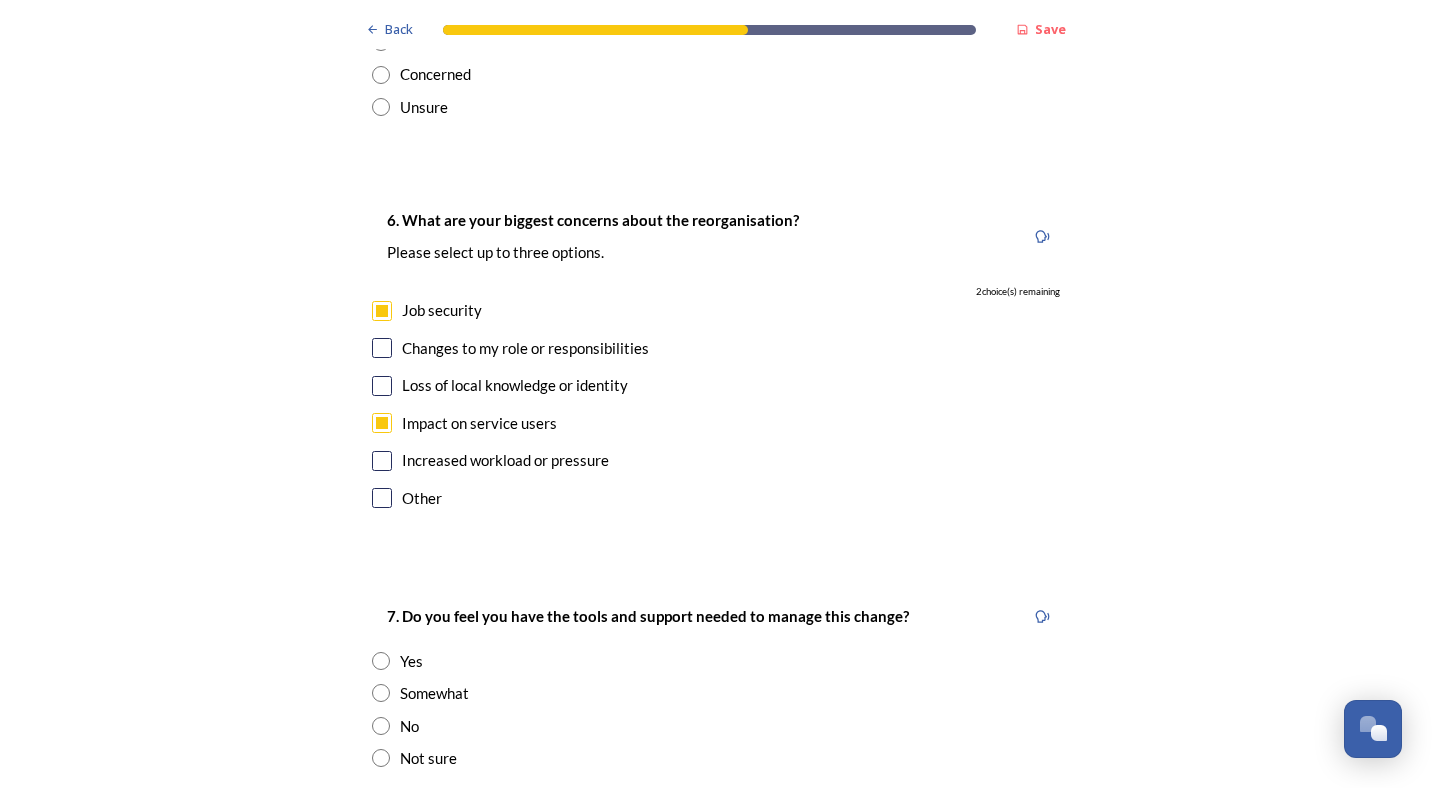 checkbox on "true" 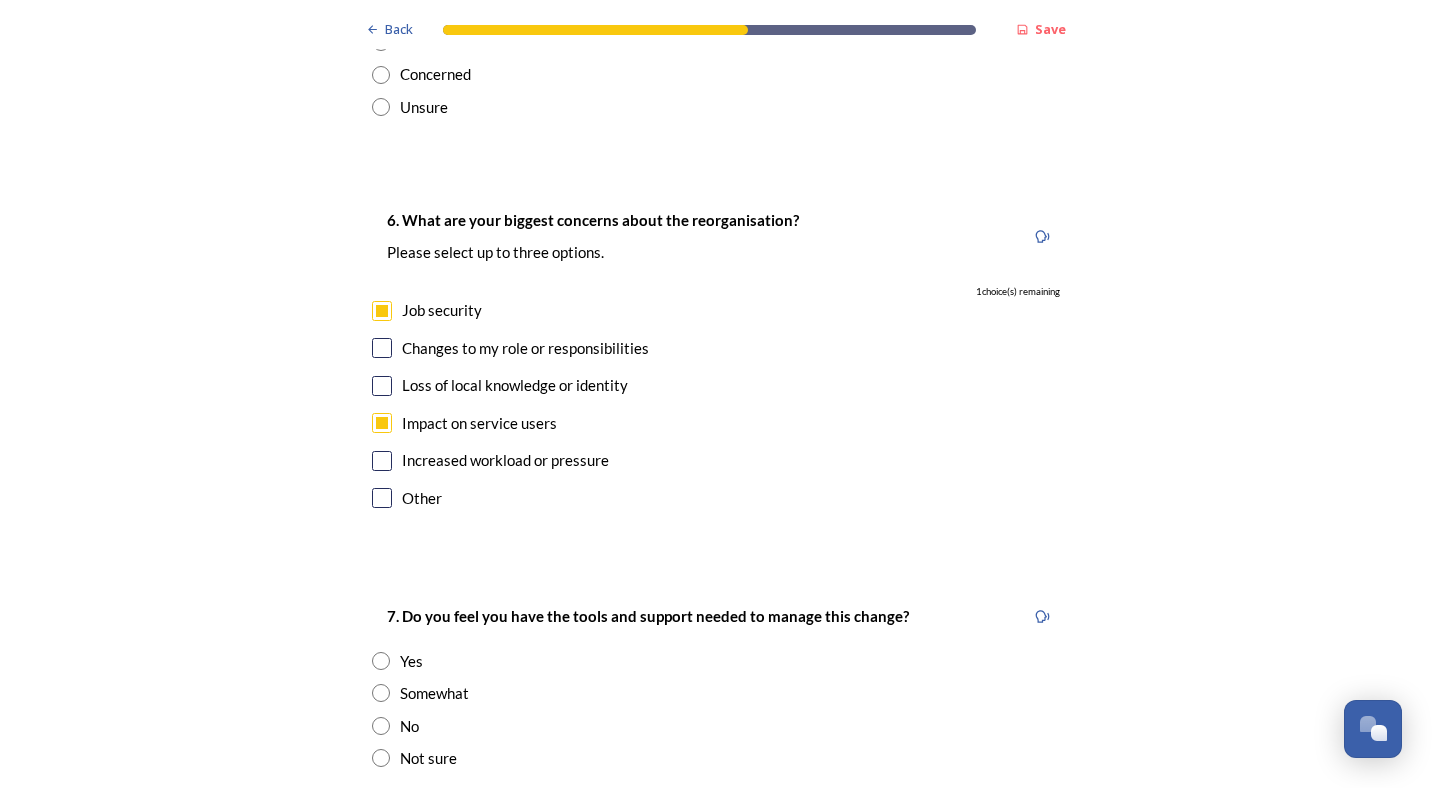 click at bounding box center [382, 461] 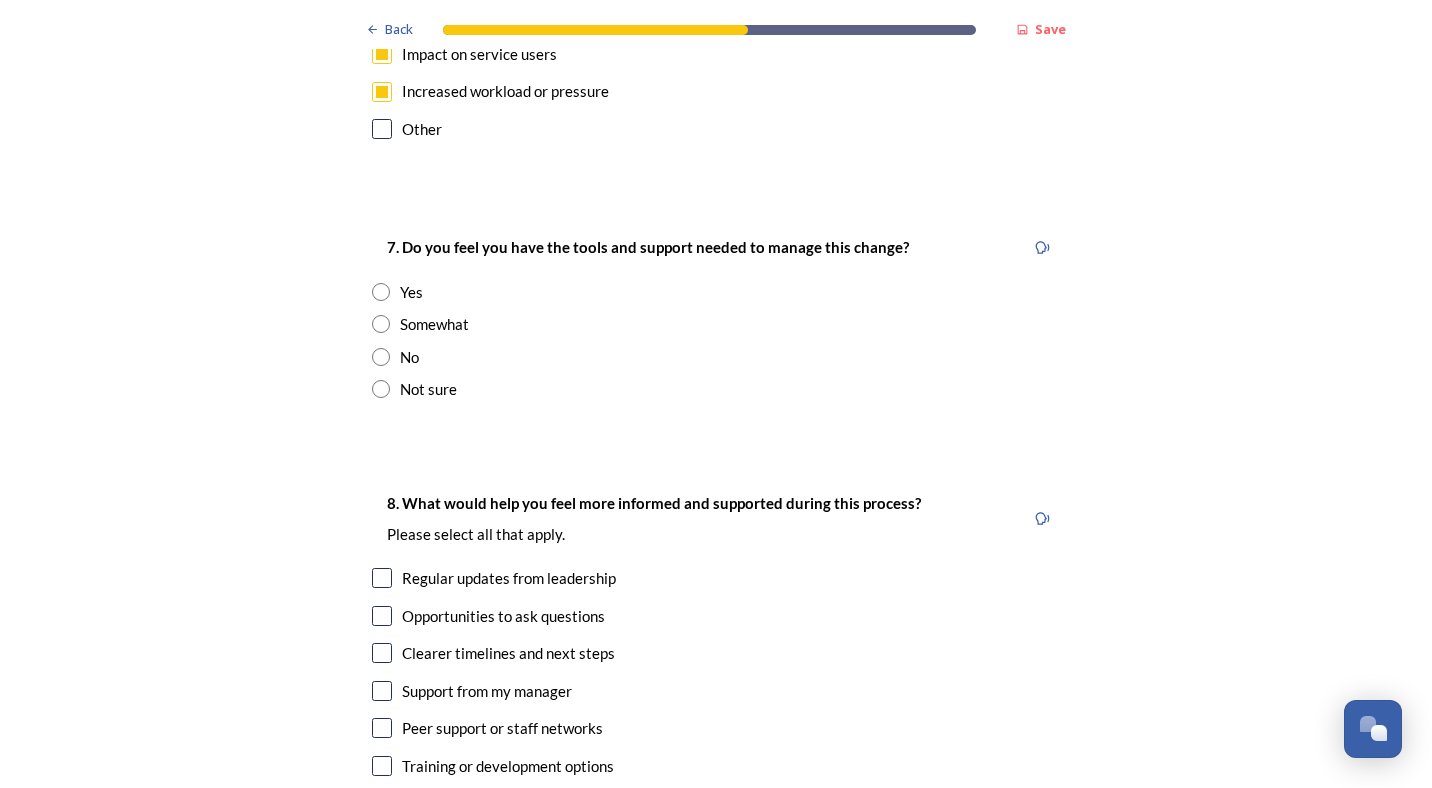scroll, scrollTop: 3859, scrollLeft: 0, axis: vertical 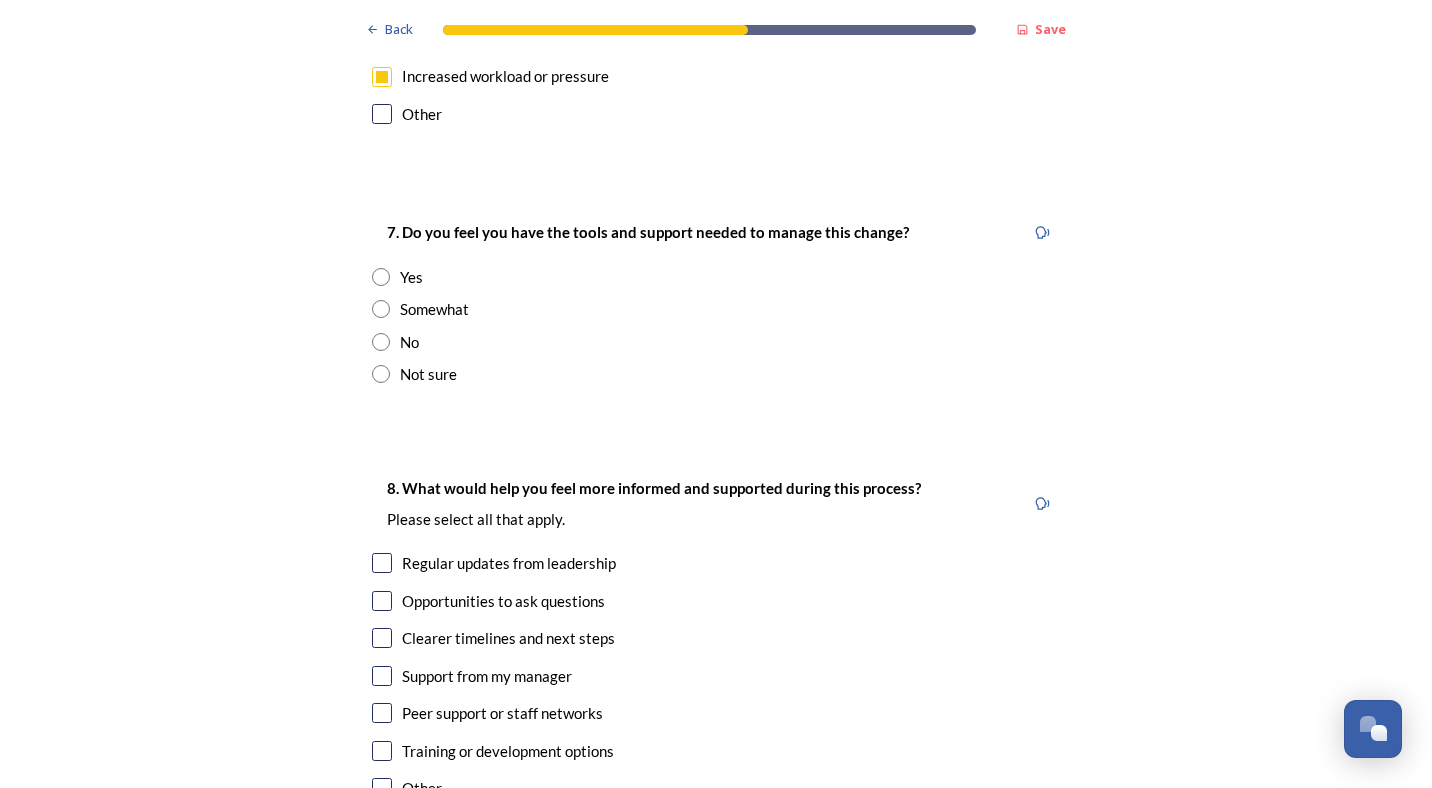 click on "Somewhat" at bounding box center [434, 309] 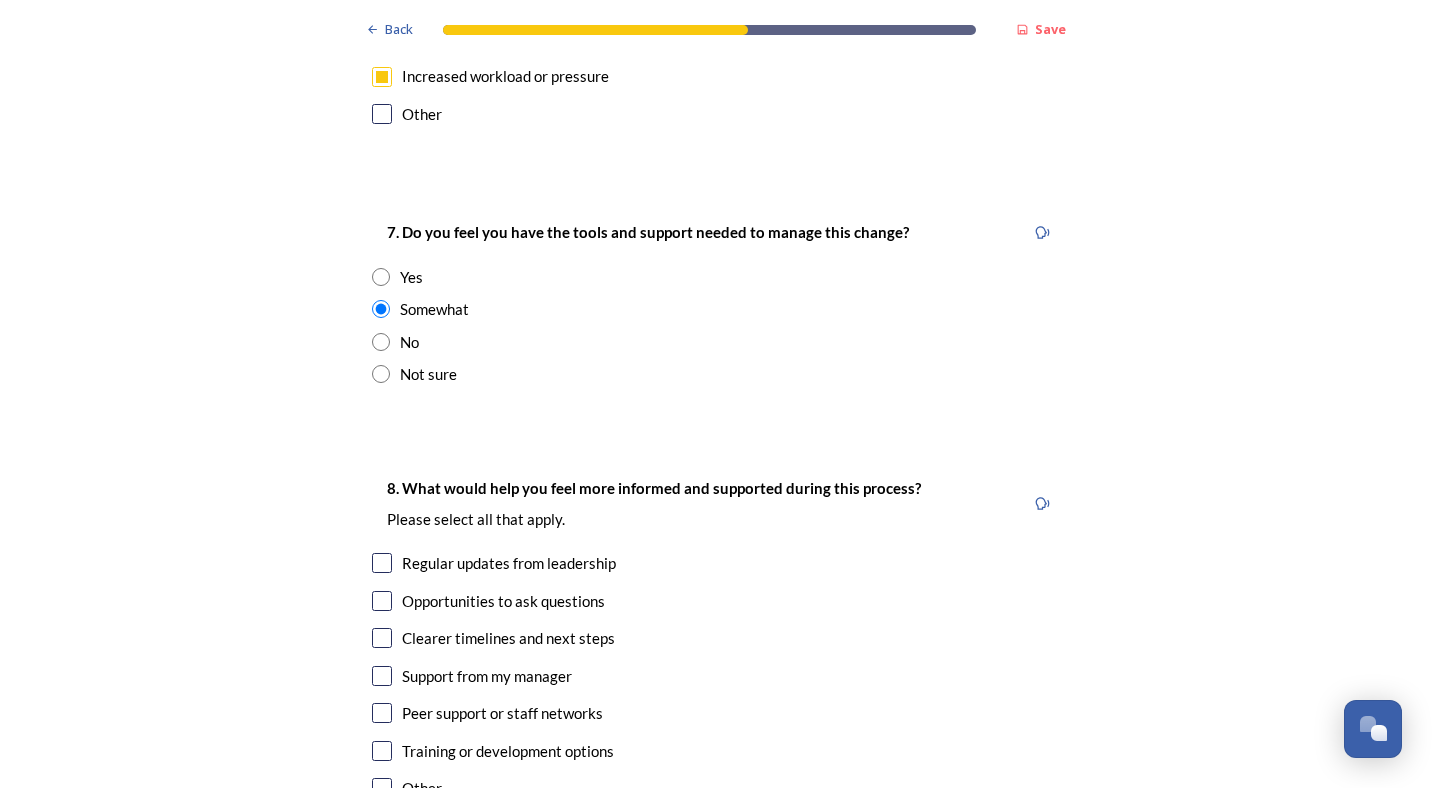 drag, startPoint x: 298, startPoint y: 400, endPoint x: 285, endPoint y: 450, distance: 51.662365 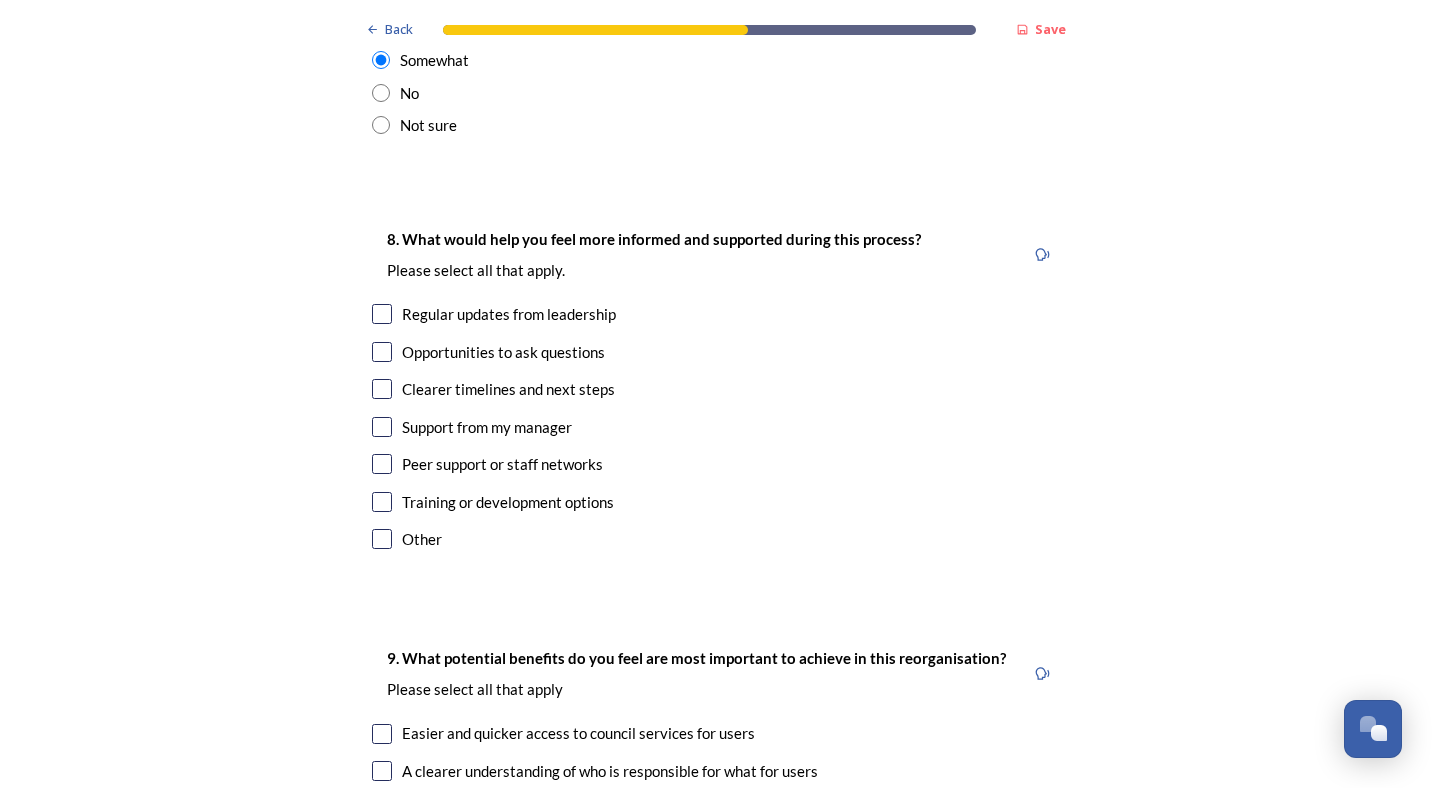 scroll, scrollTop: 4144, scrollLeft: 0, axis: vertical 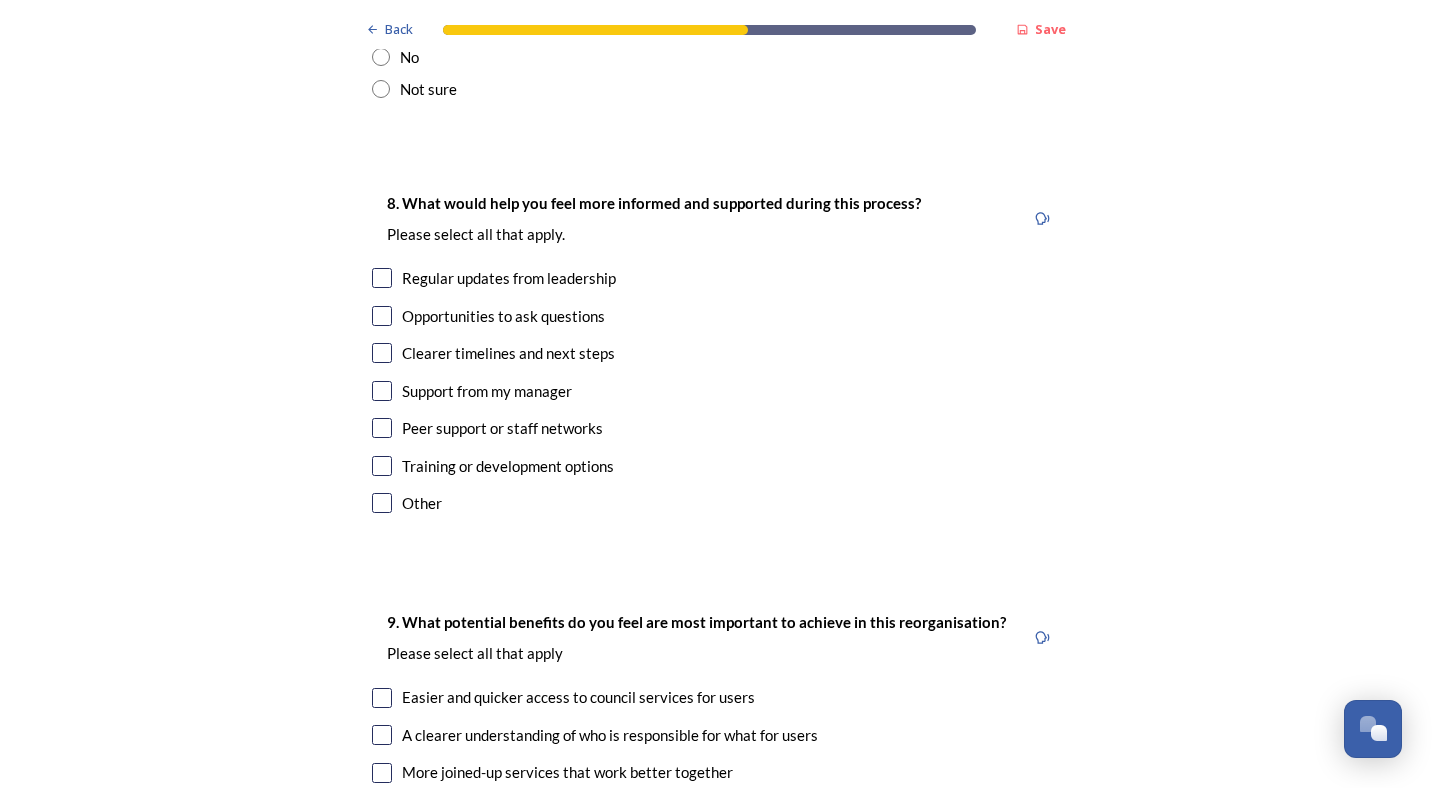 click at bounding box center (382, 278) 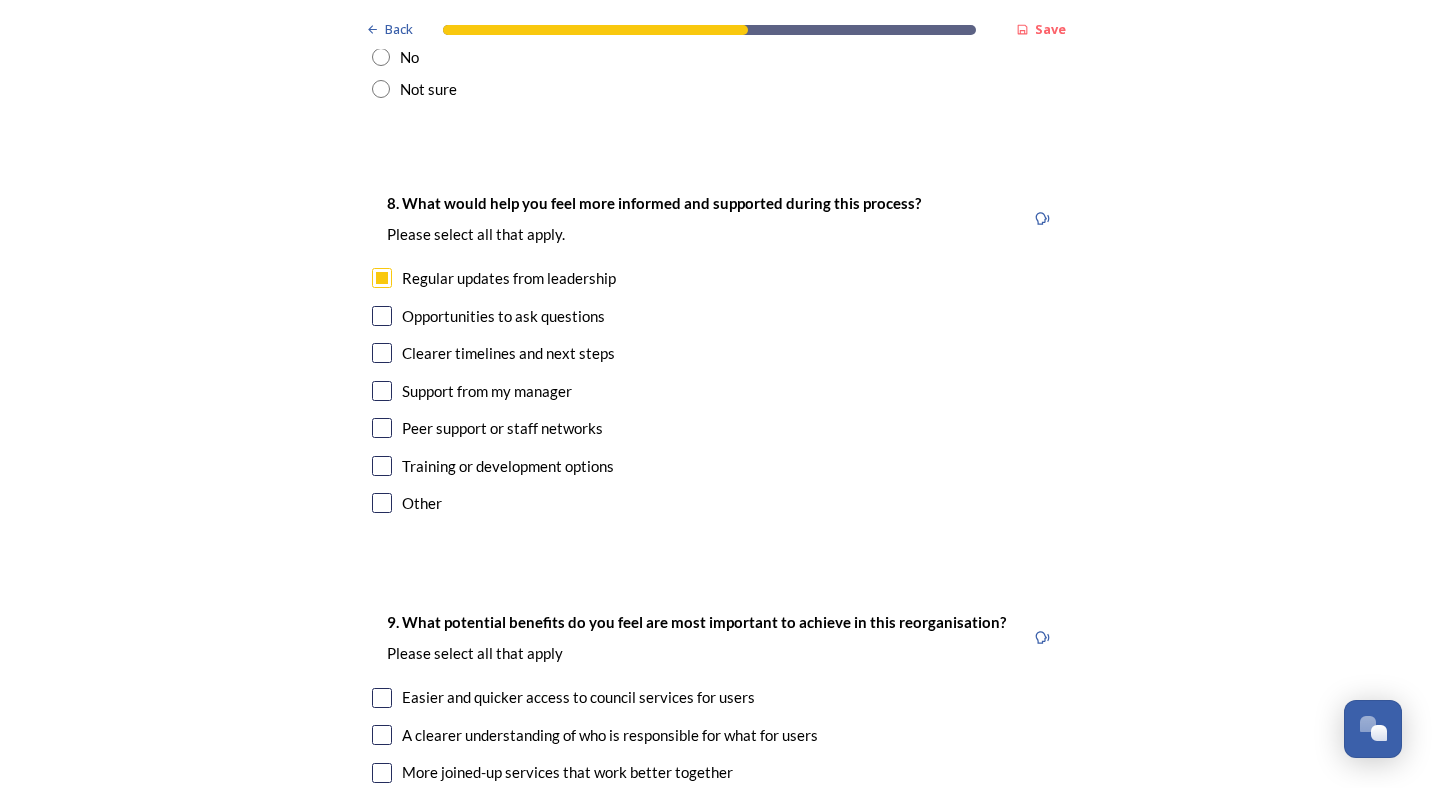 click at bounding box center [382, 353] 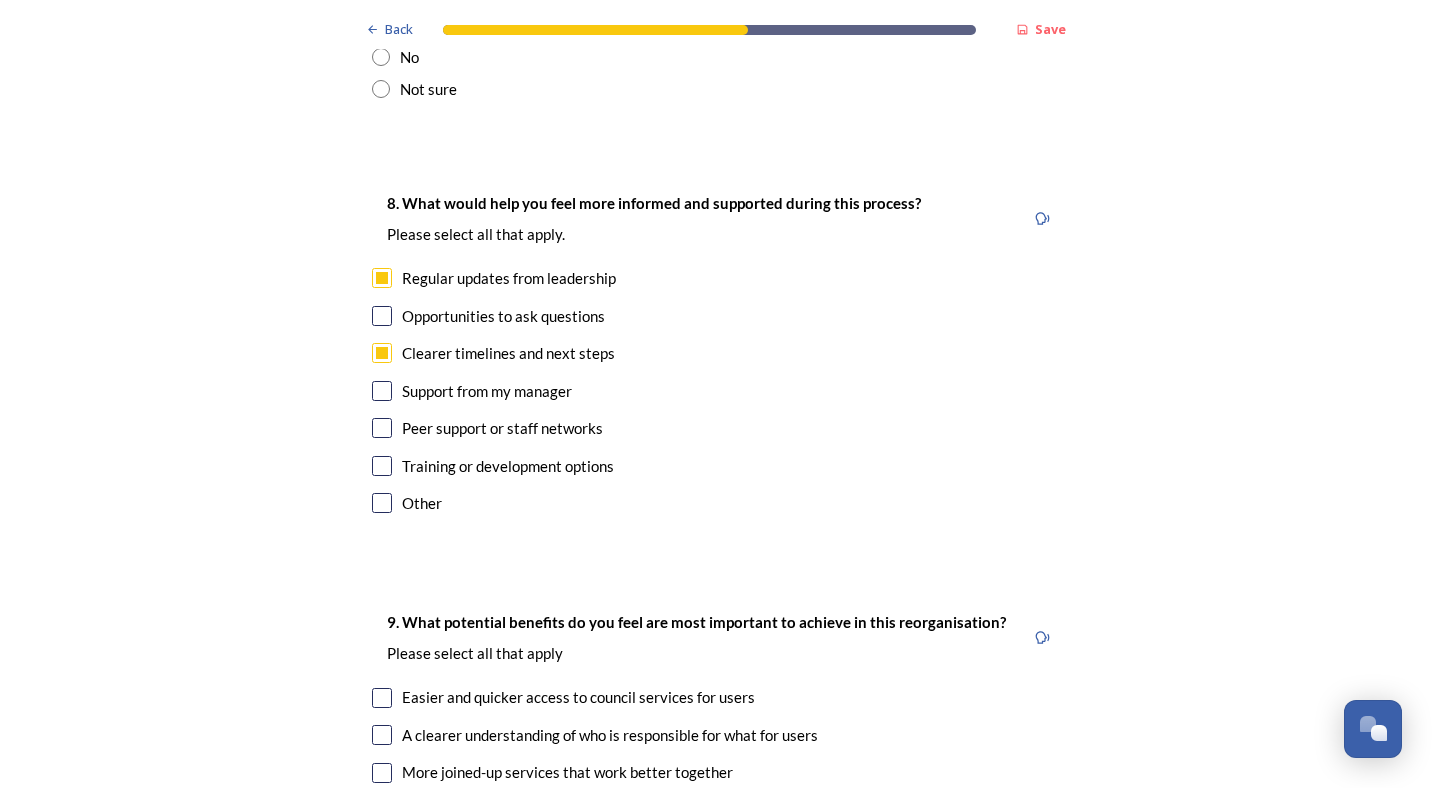 click at bounding box center (382, 466) 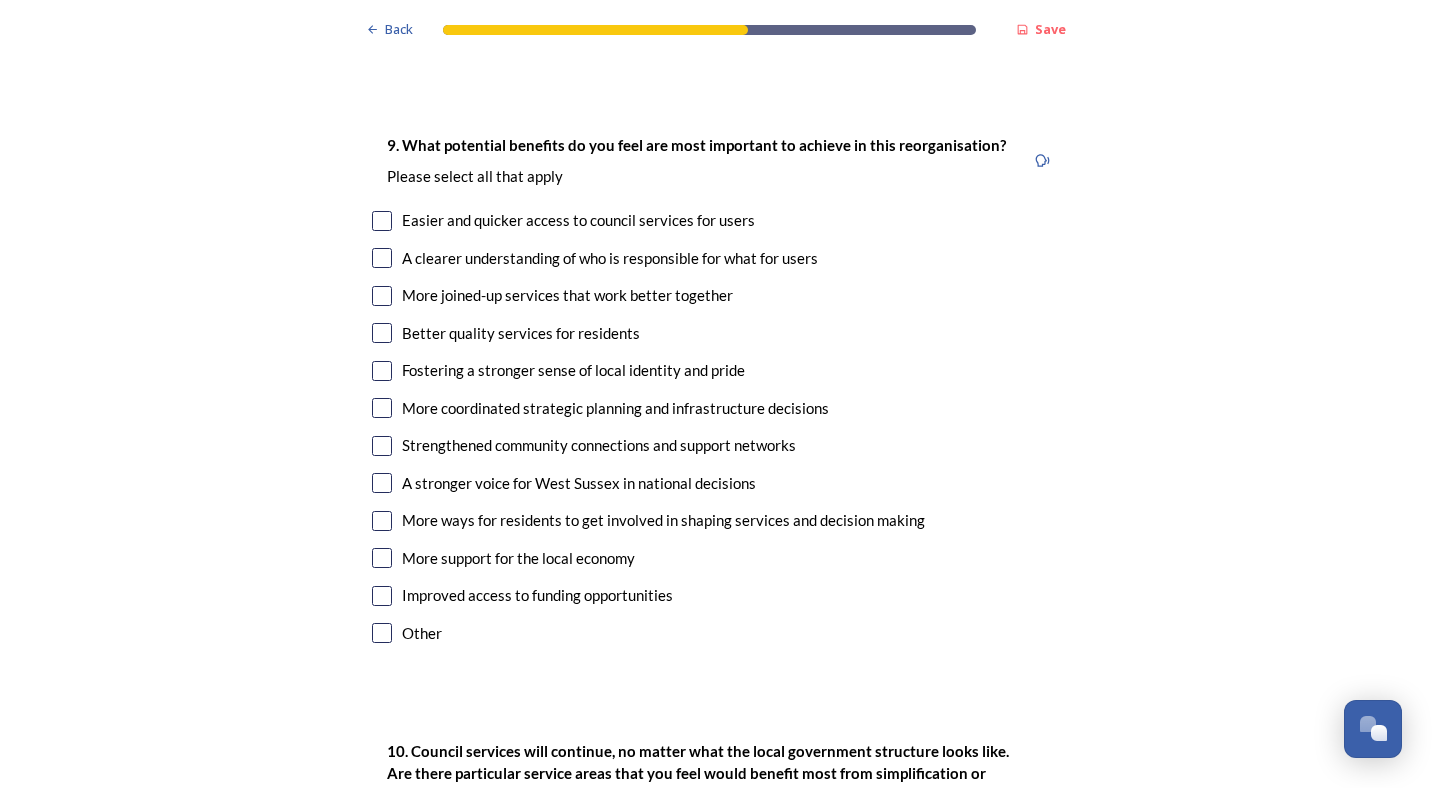 scroll, scrollTop: 4653, scrollLeft: 0, axis: vertical 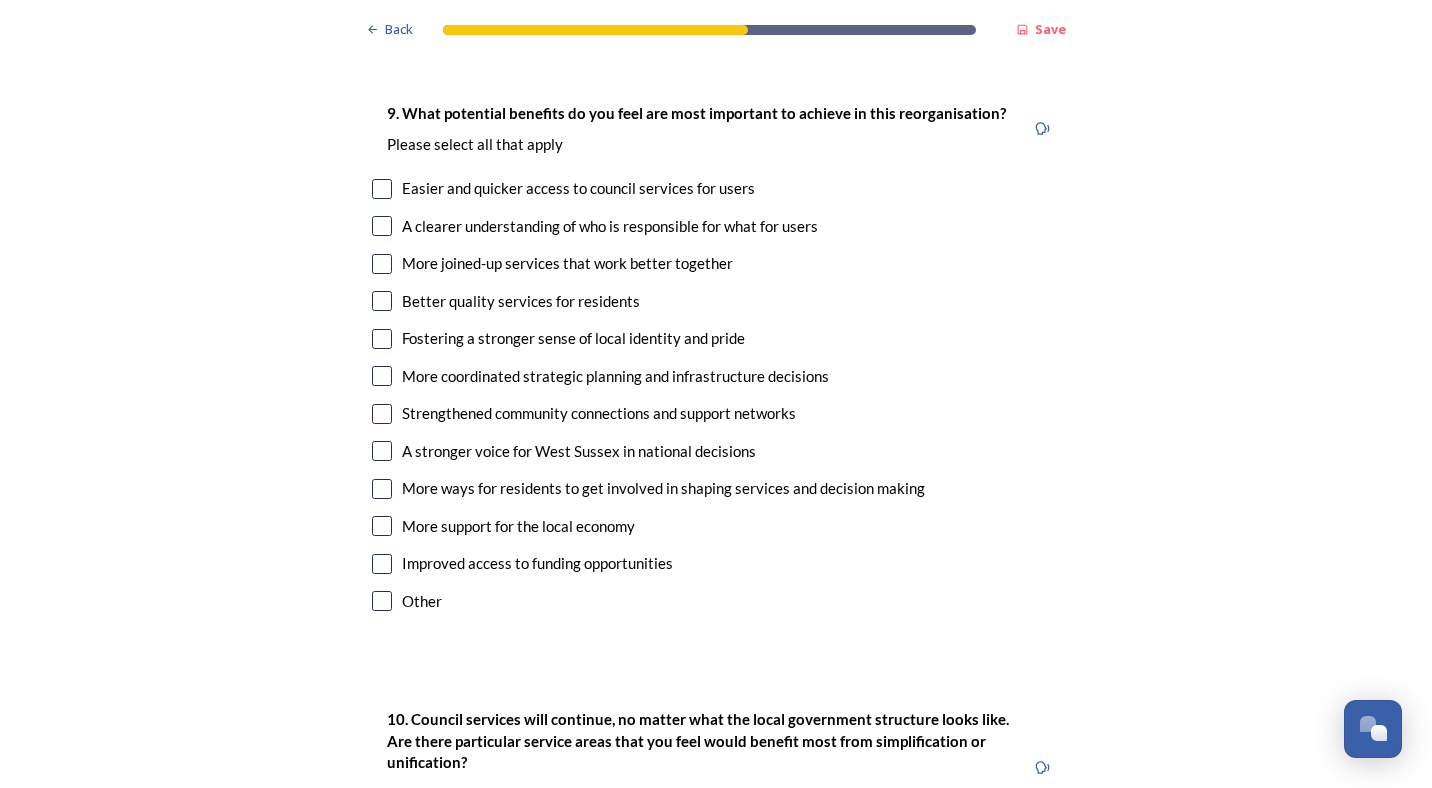 click at bounding box center (382, 189) 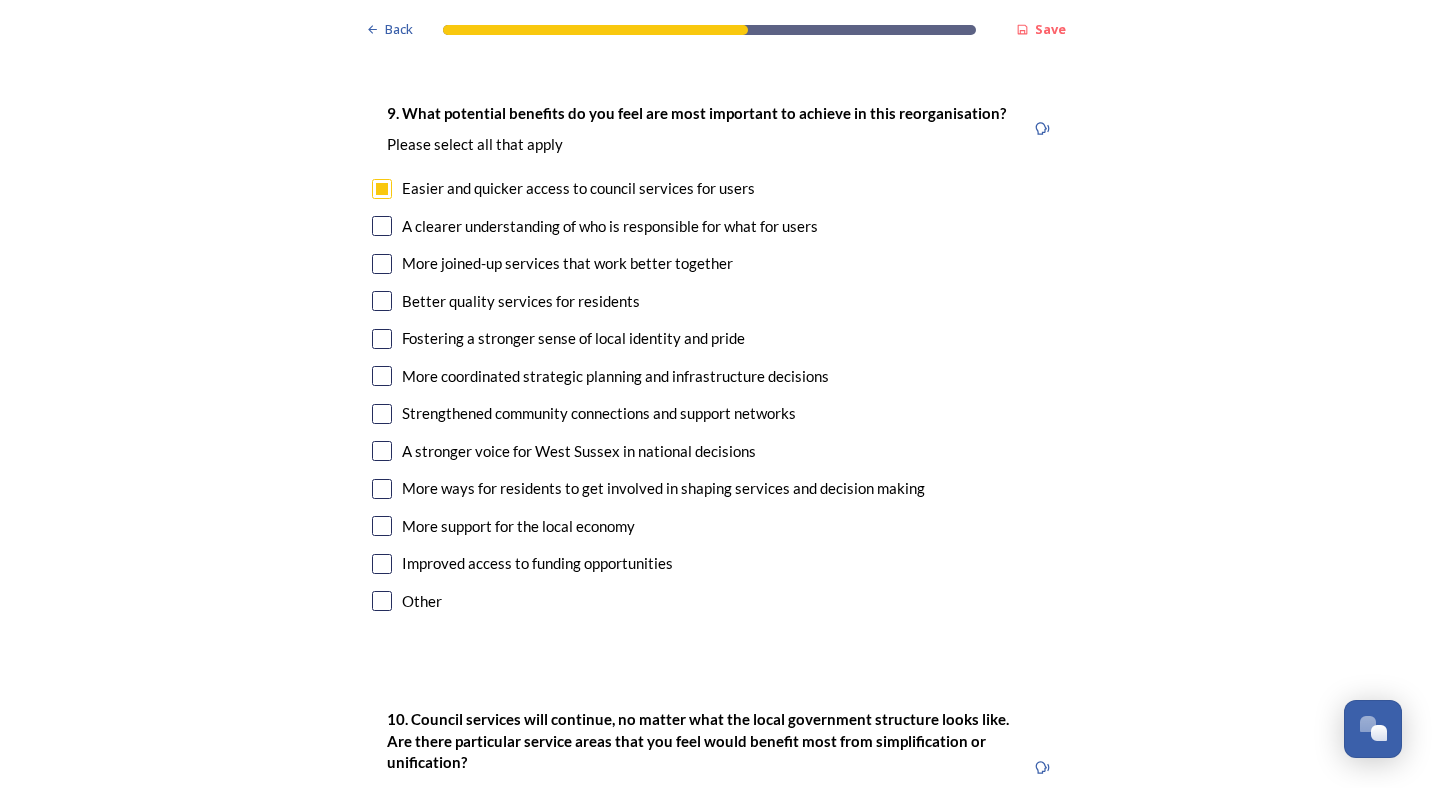 click at bounding box center (382, 226) 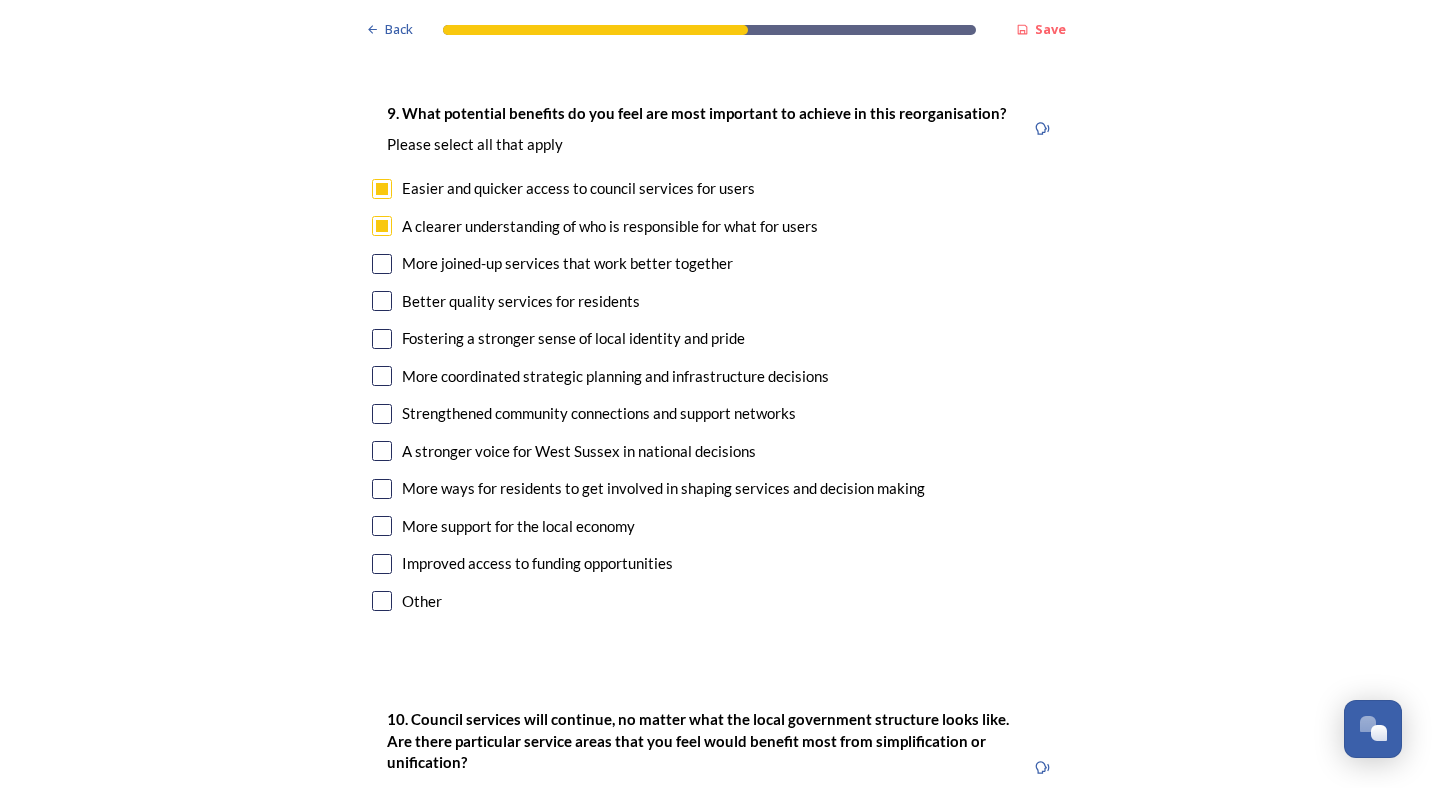 click at bounding box center [382, 264] 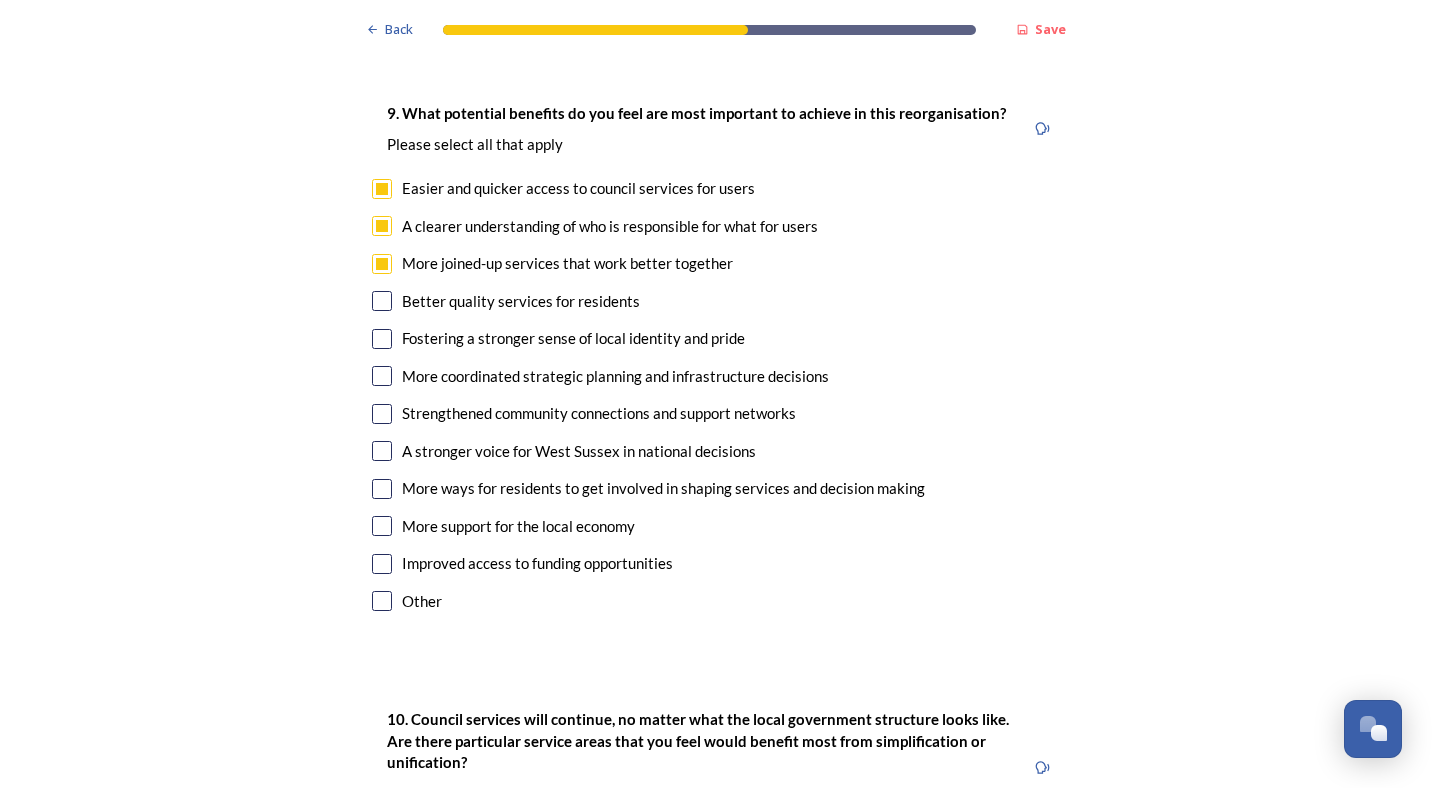 click at bounding box center [382, 301] 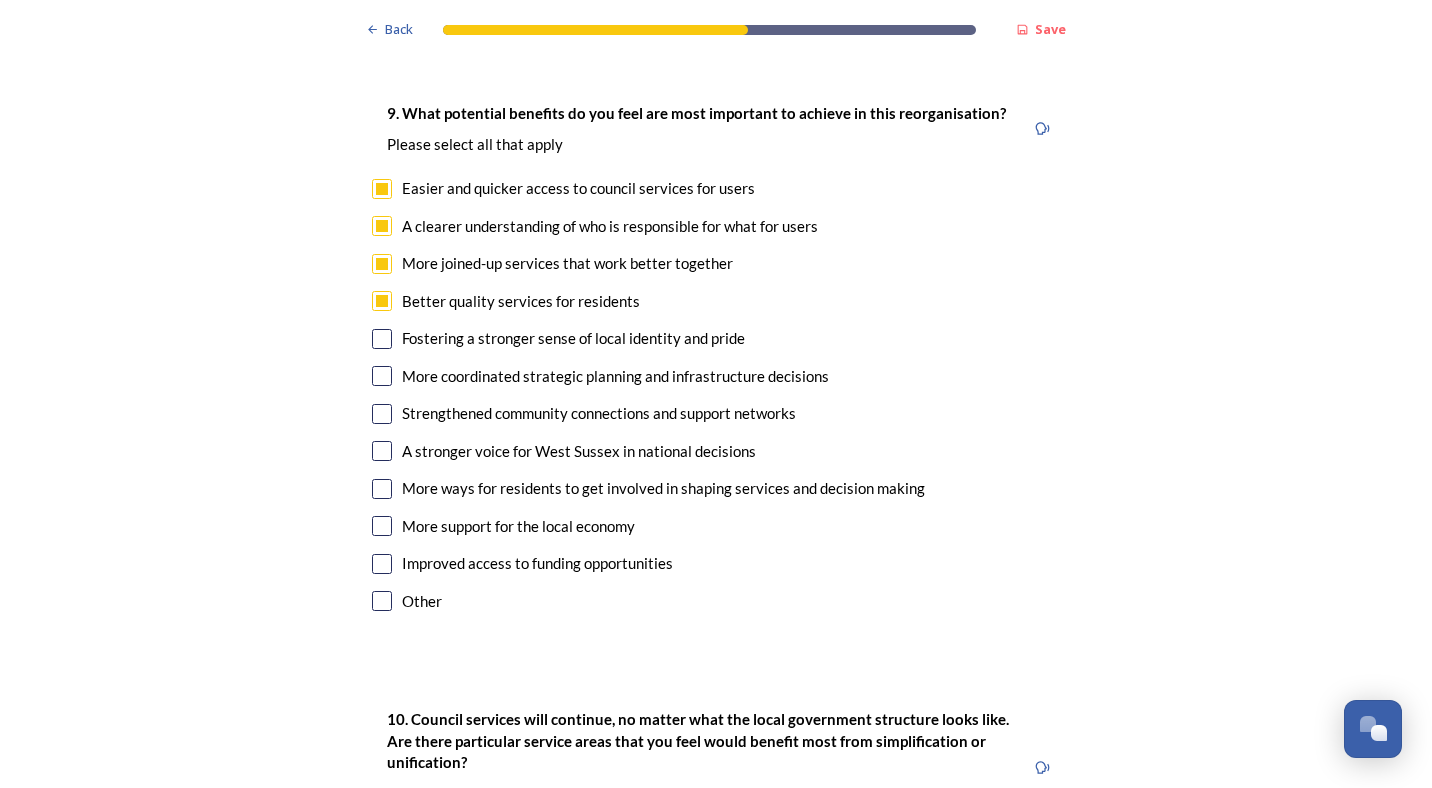 click at bounding box center [382, 339] 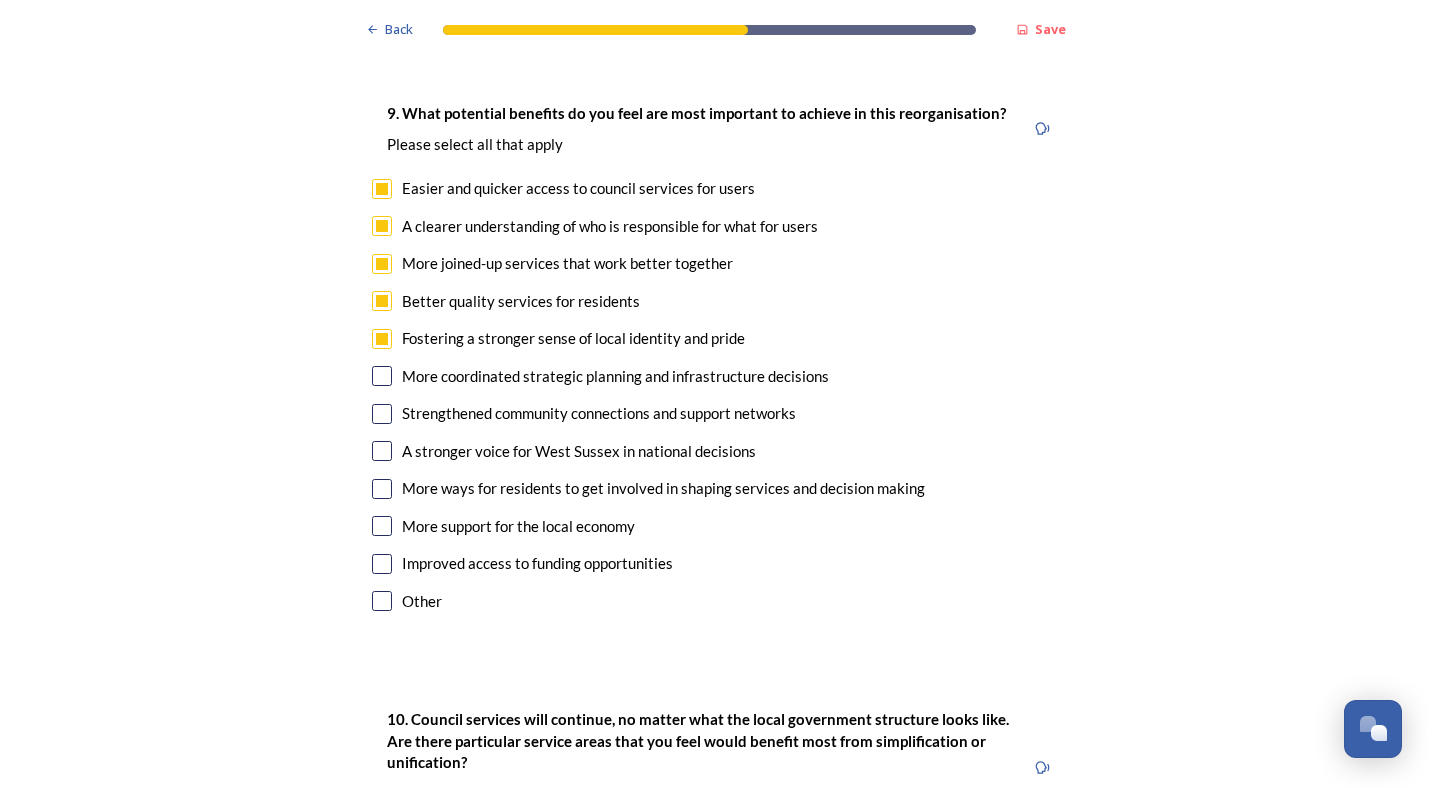 click at bounding box center [382, 339] 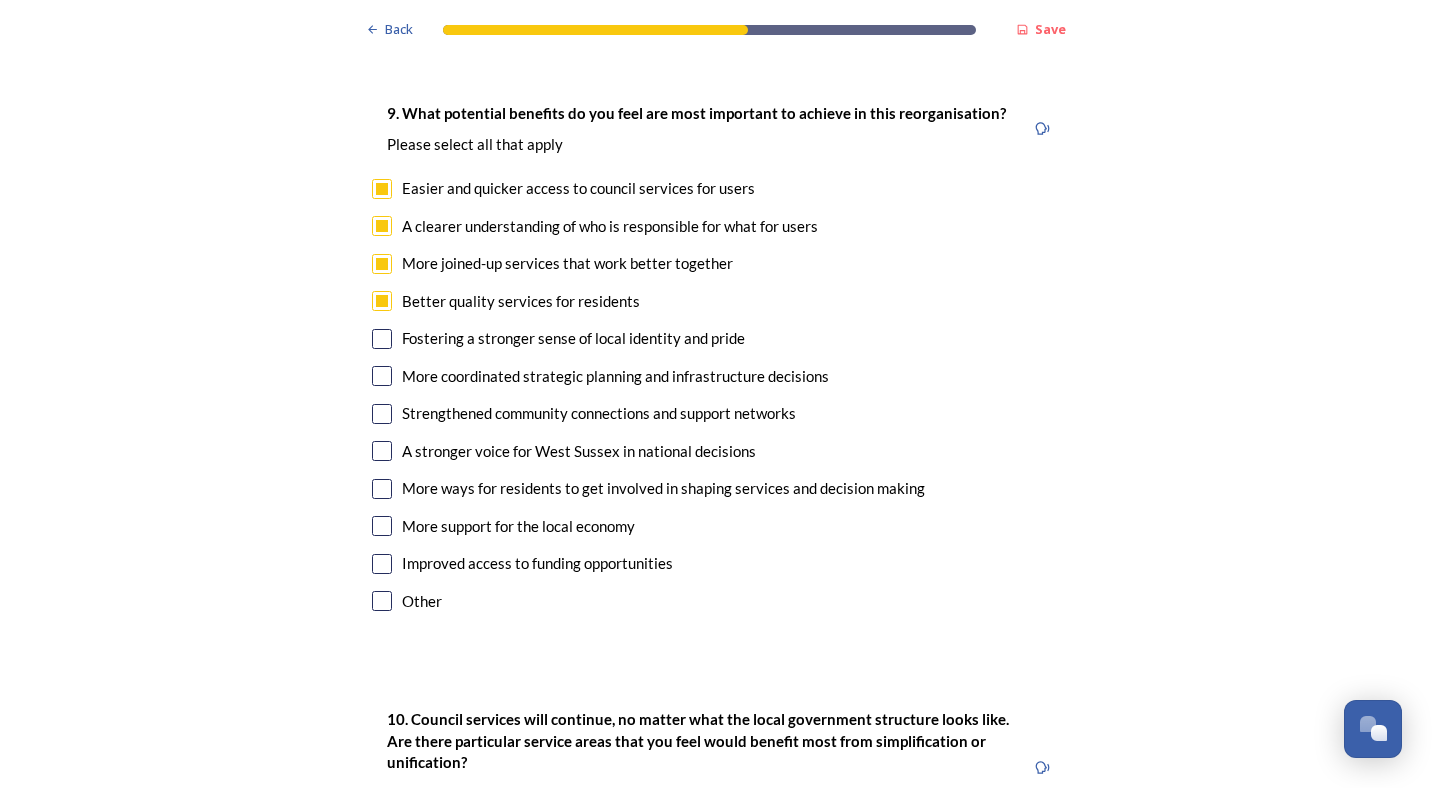 click at bounding box center [382, 376] 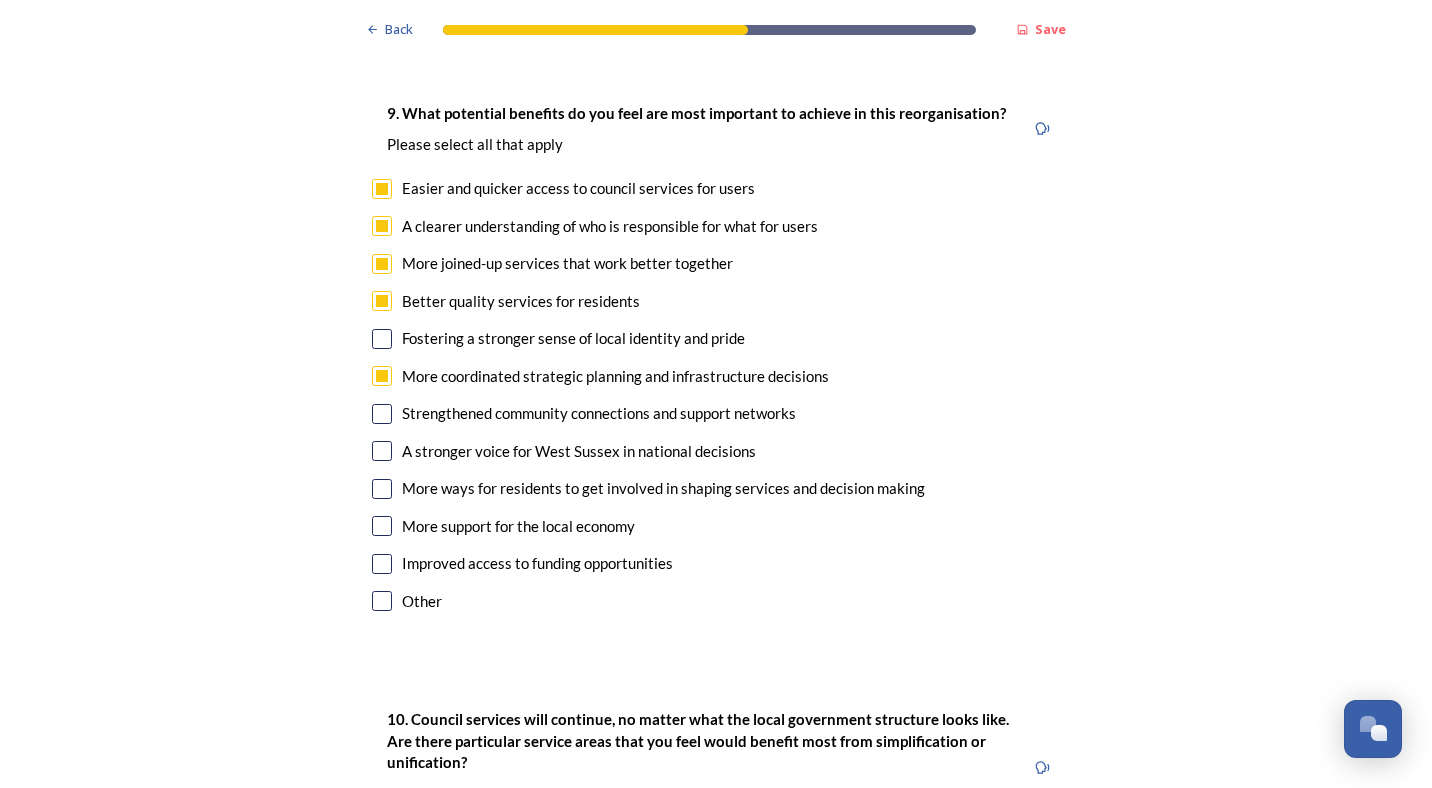 click at bounding box center (382, 414) 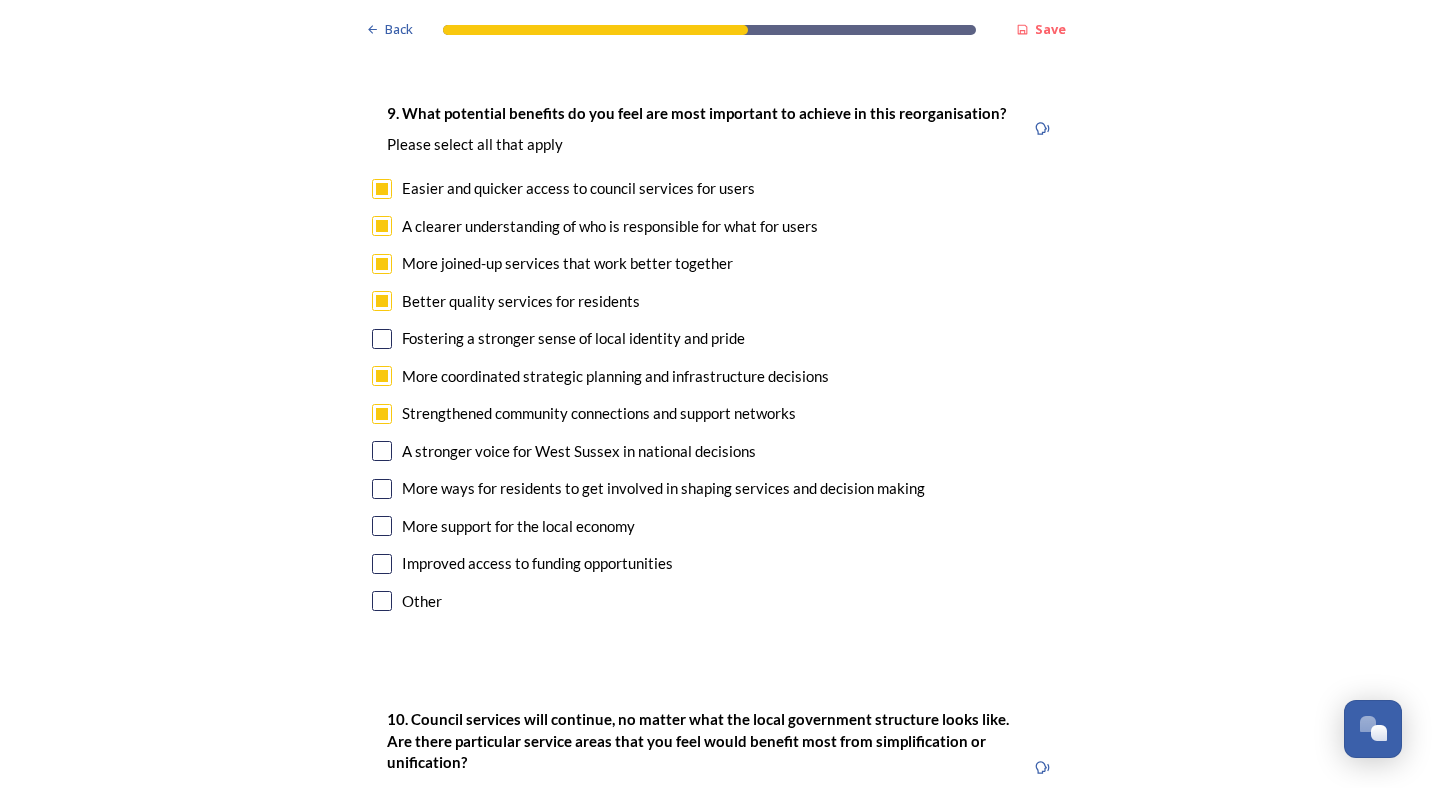 click at bounding box center (382, 451) 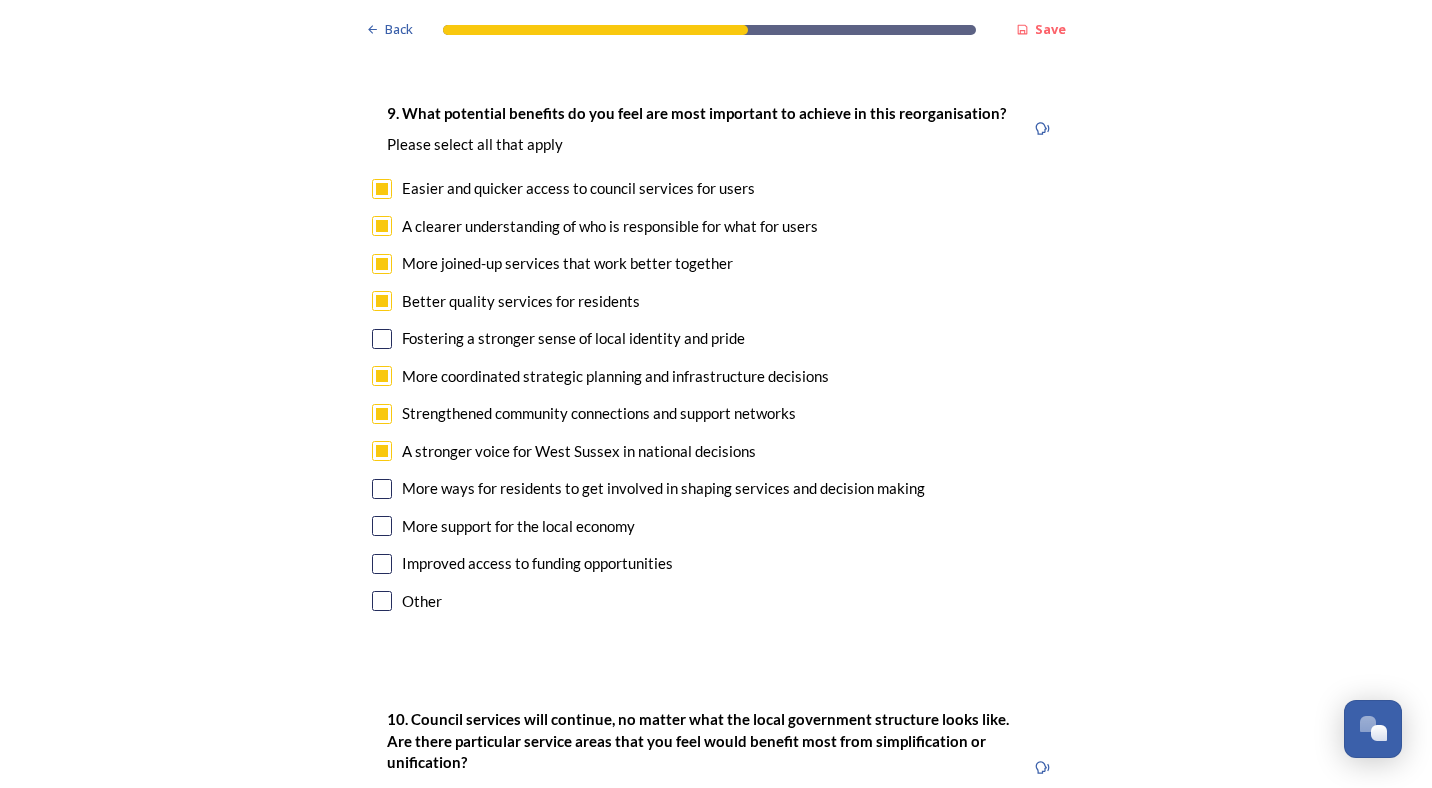 click at bounding box center [382, 526] 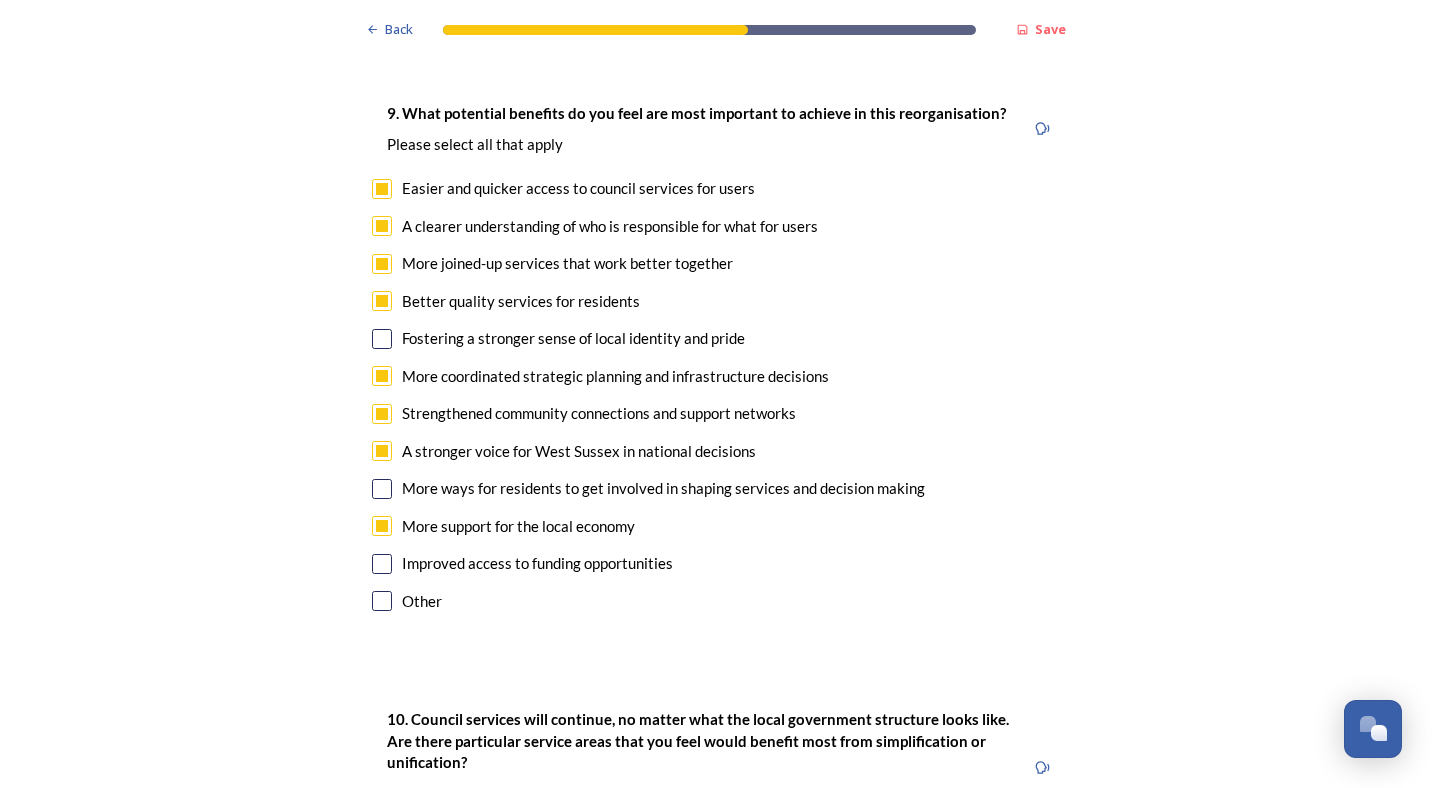 click at bounding box center [382, 601] 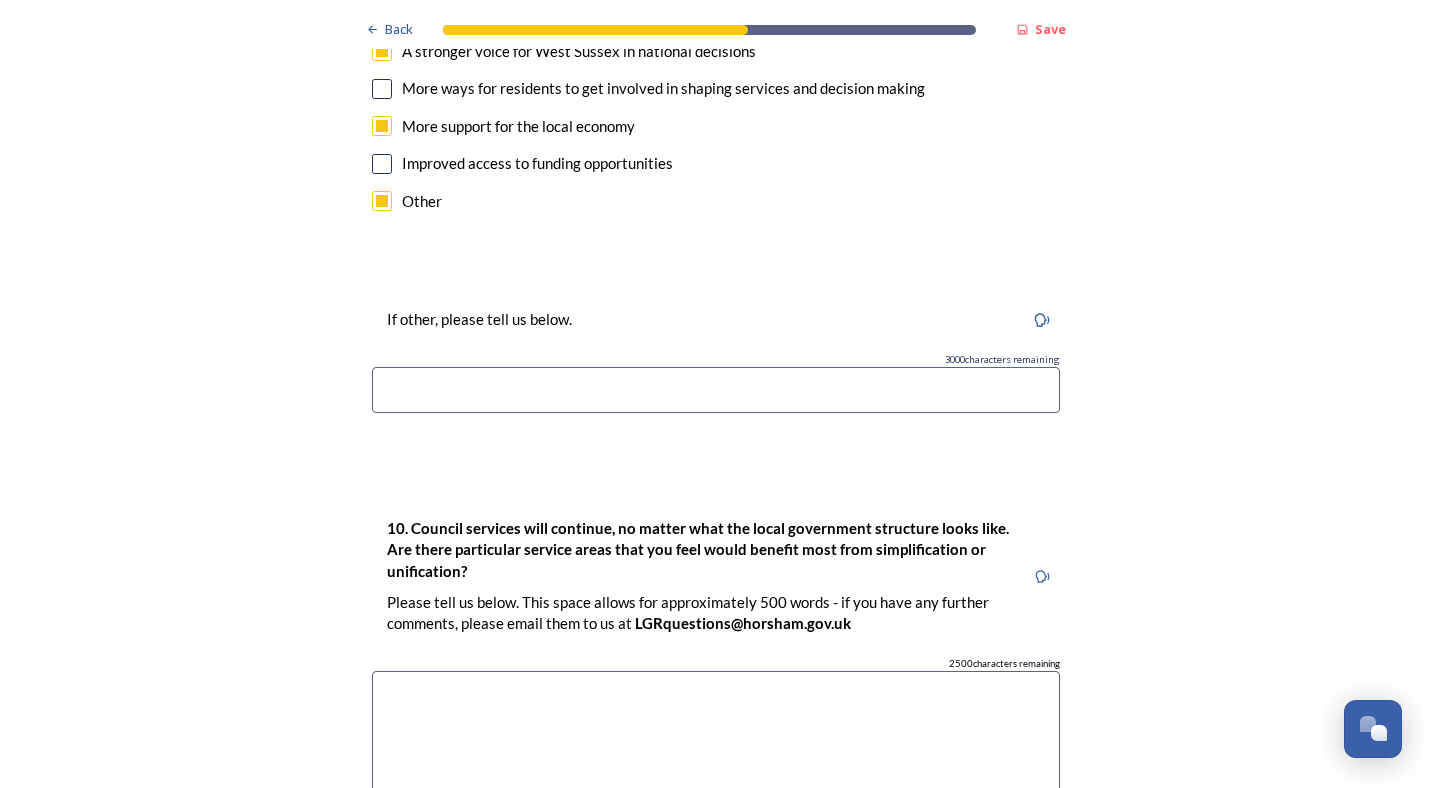 scroll, scrollTop: 4653, scrollLeft: 0, axis: vertical 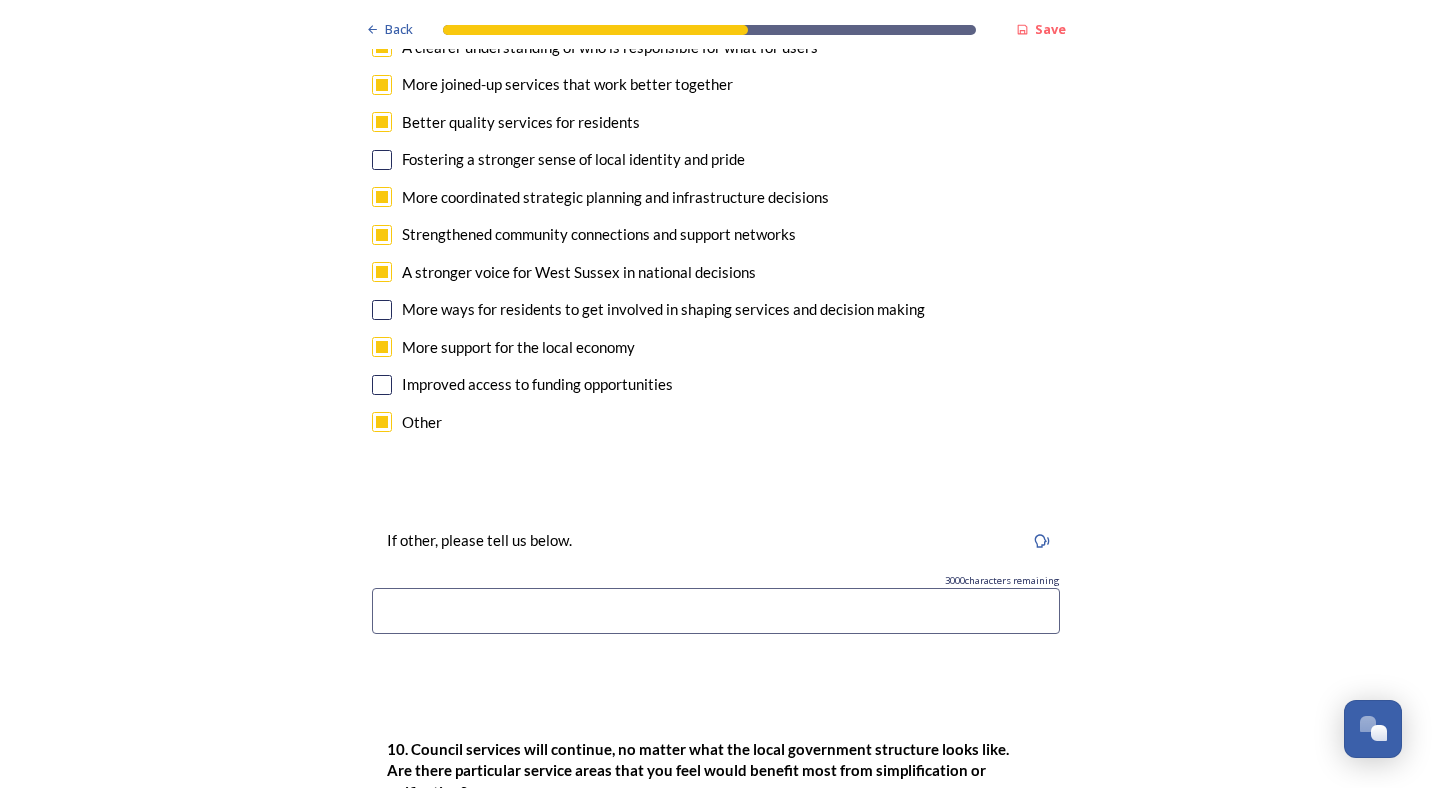 click at bounding box center (382, 310) 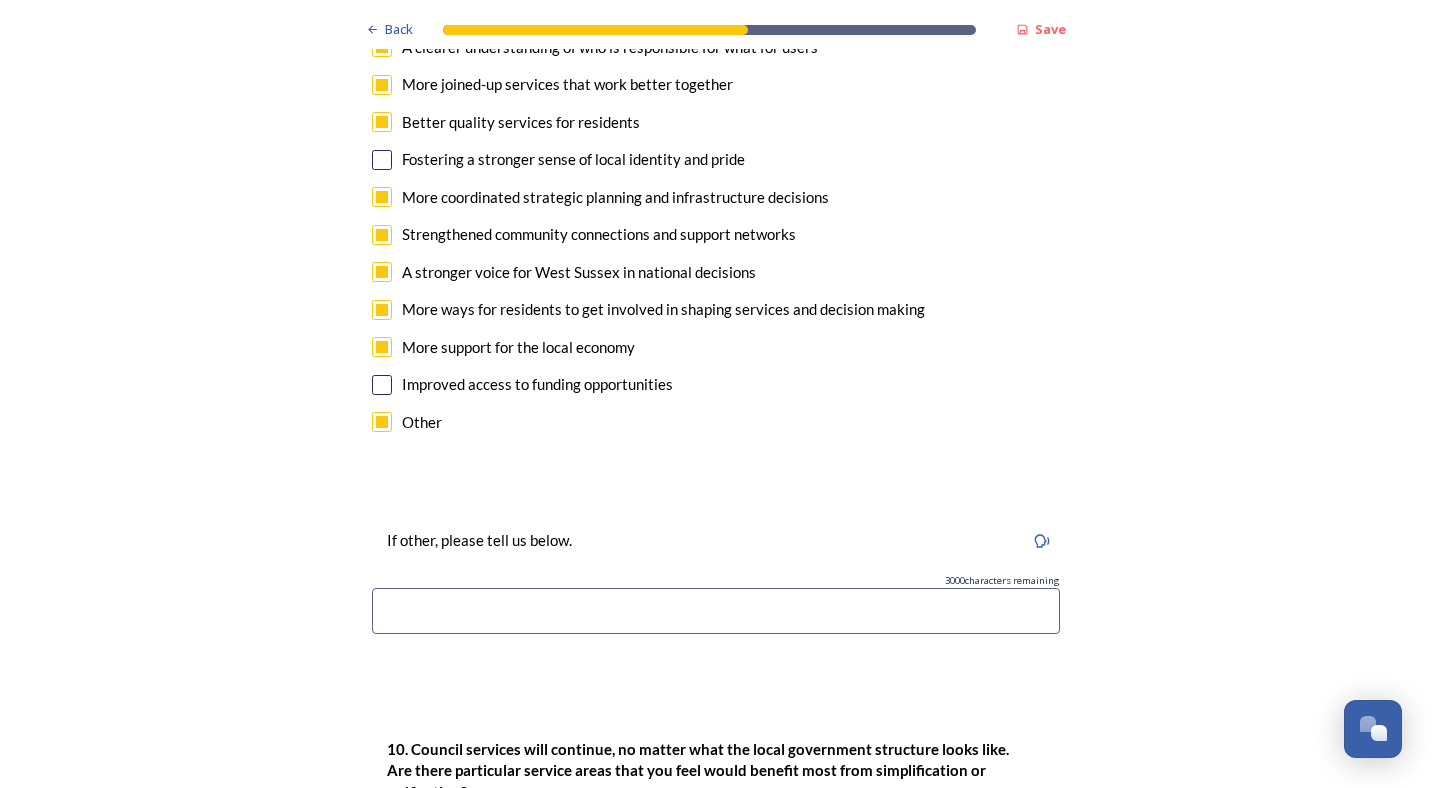 click at bounding box center (382, 385) 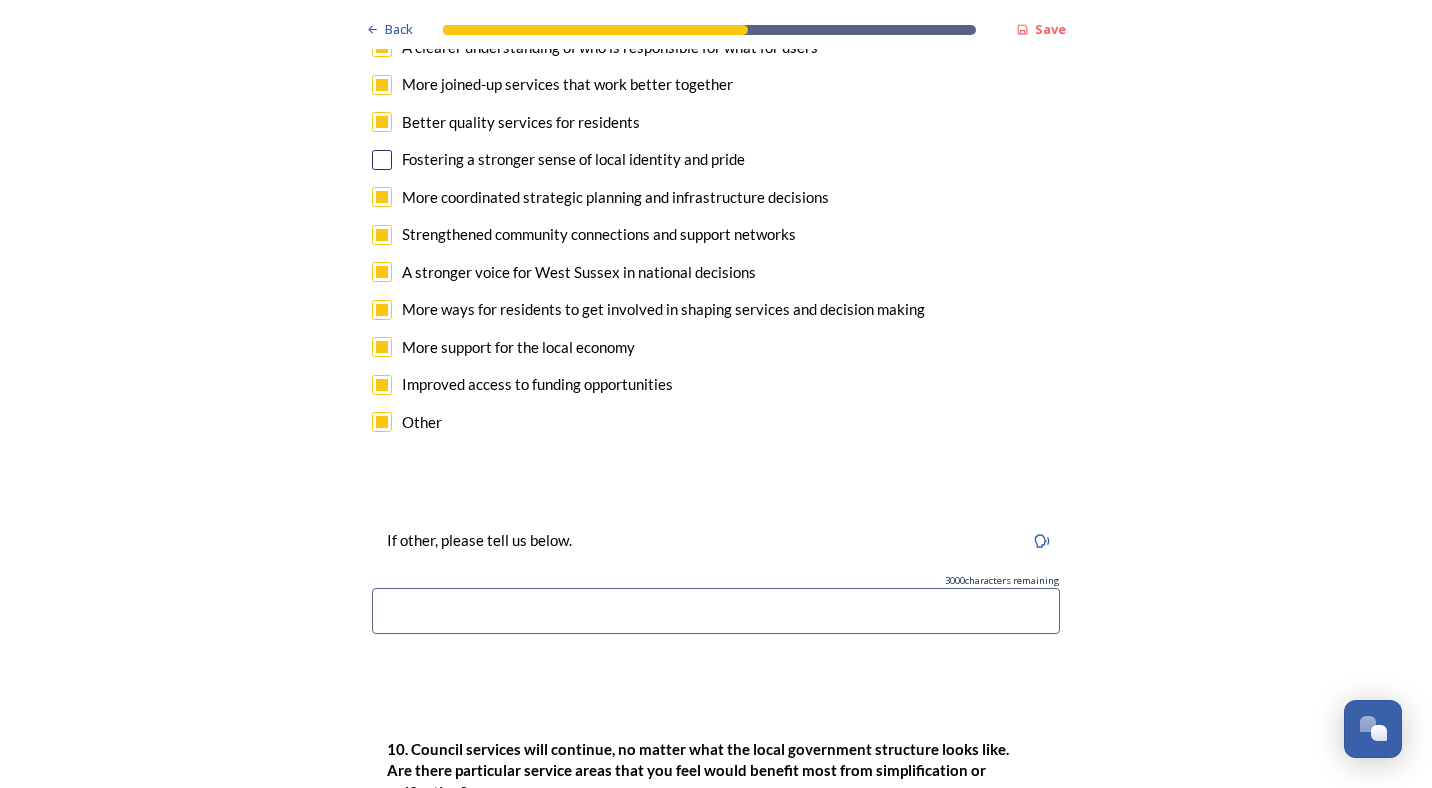 click at bounding box center (382, 160) 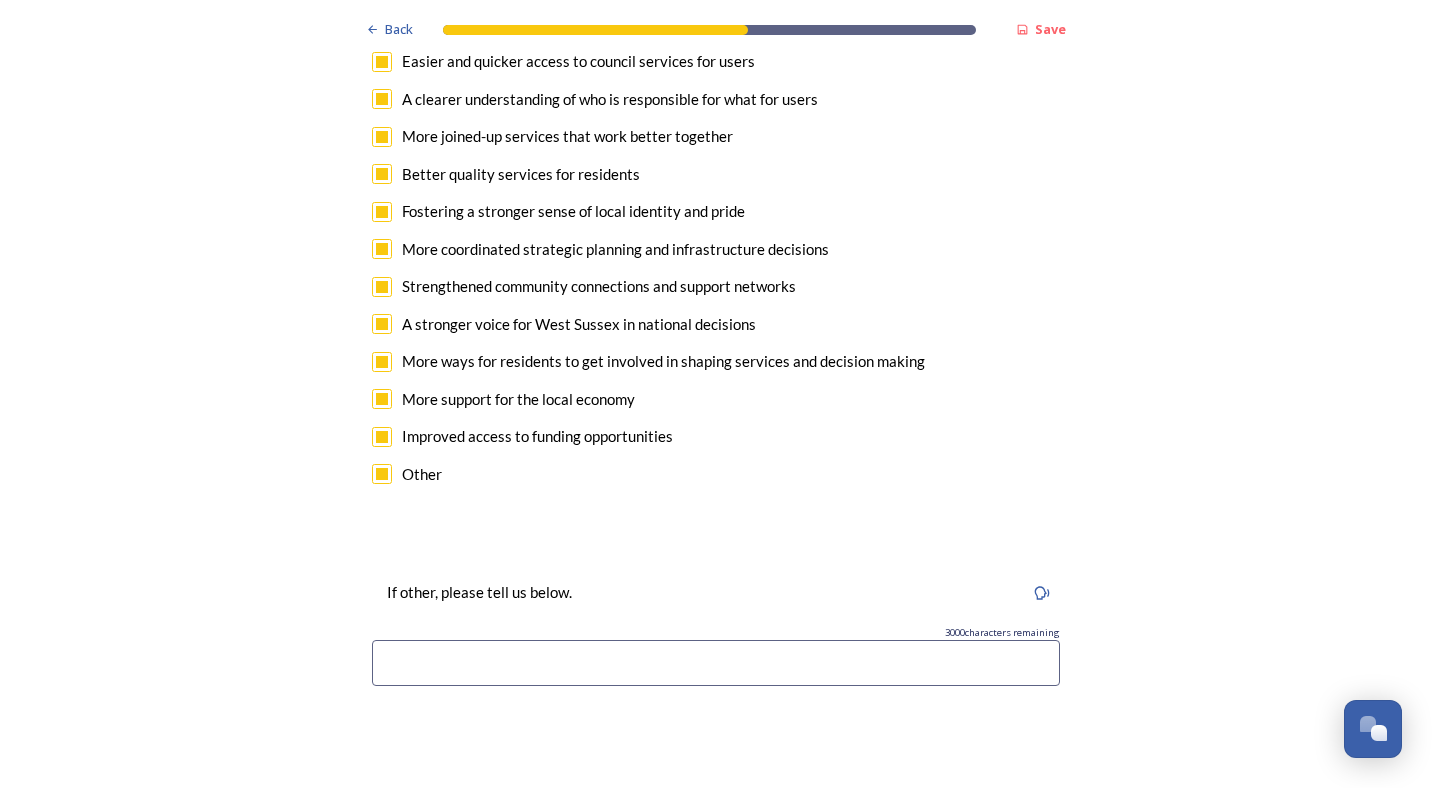 scroll, scrollTop: 4820, scrollLeft: 0, axis: vertical 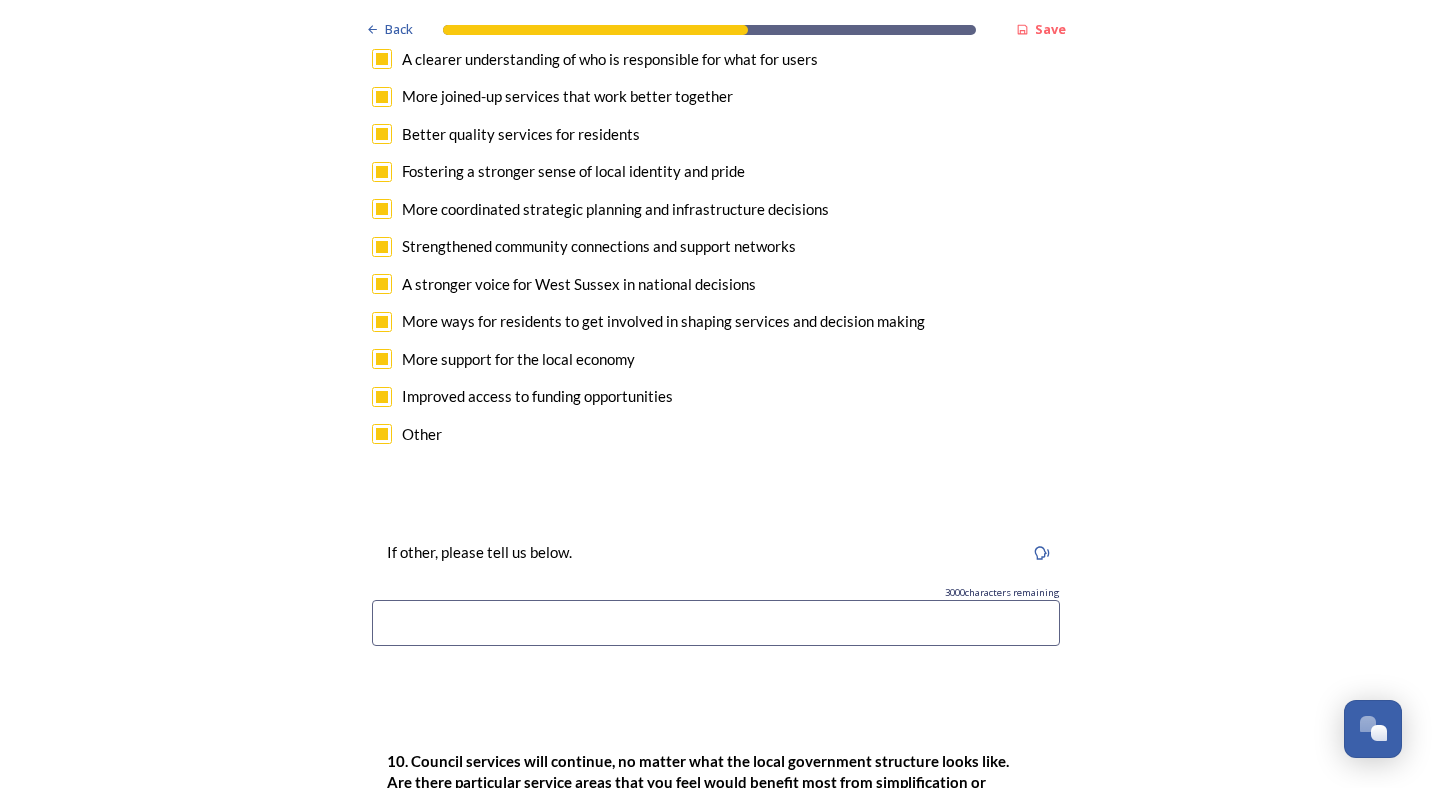 drag, startPoint x: 406, startPoint y: 610, endPoint x: 372, endPoint y: 569, distance: 53.263496 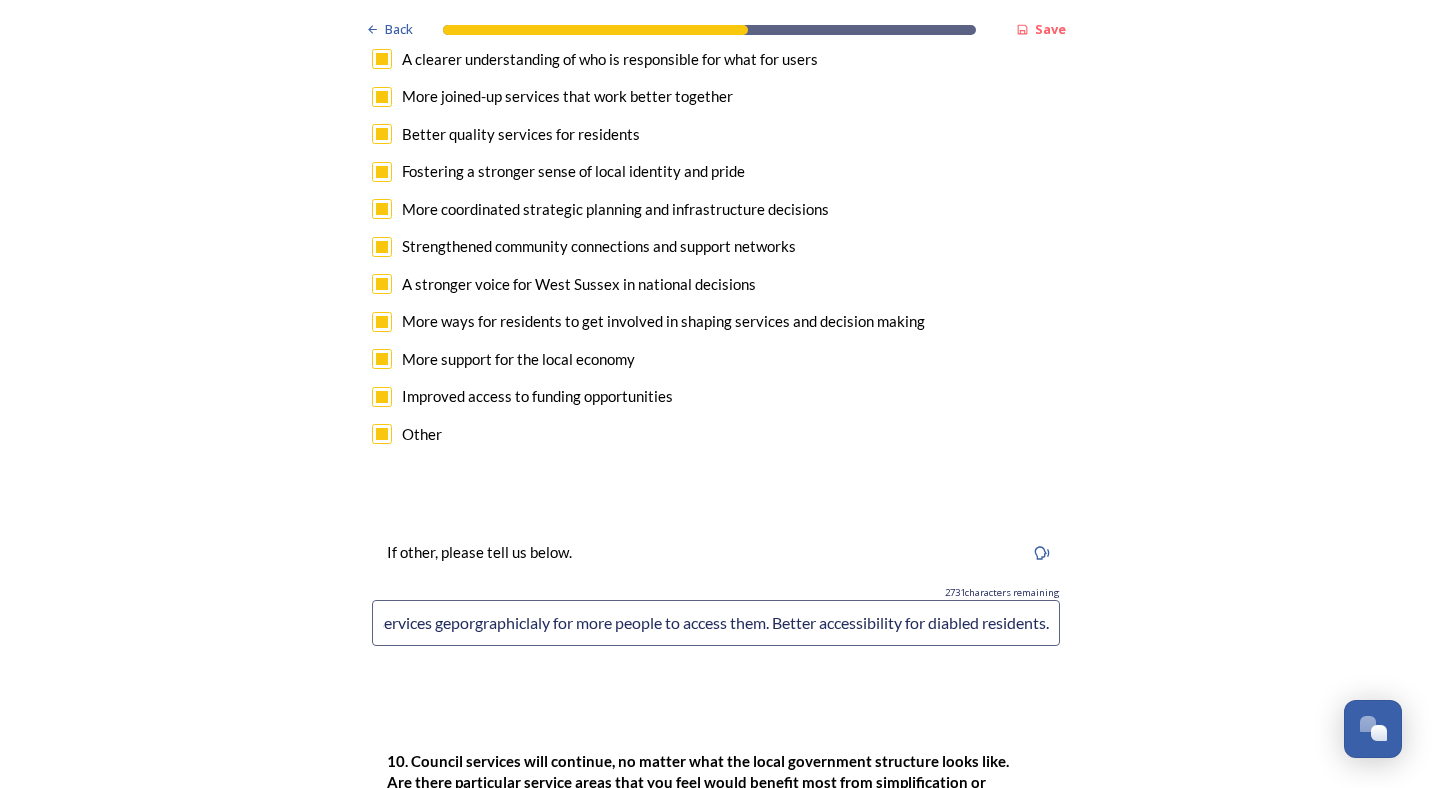 scroll, scrollTop: 0, scrollLeft: 1153, axis: horizontal 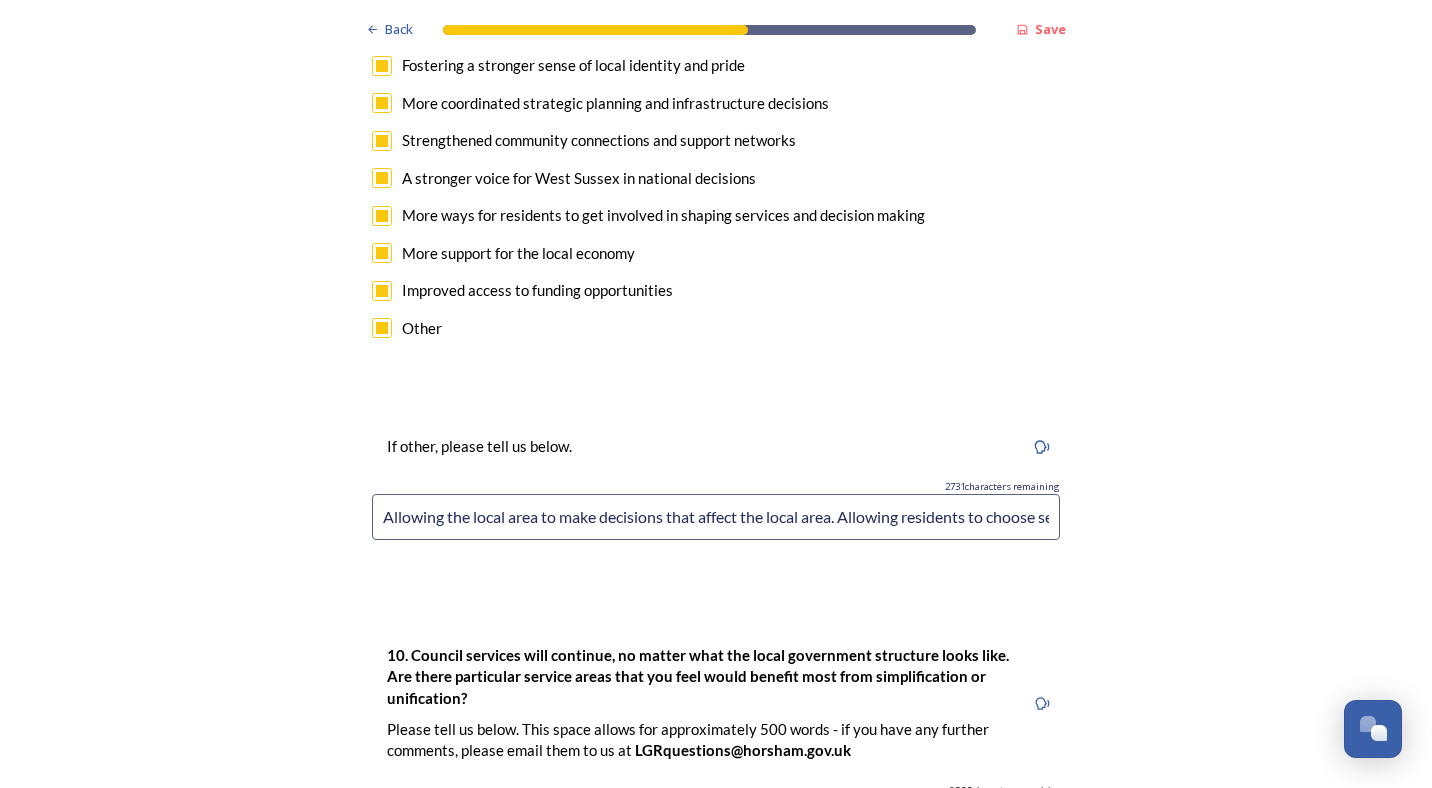 click on "Allowing the local area to make decisions that affect the local area. Allowing residents to choose services they use, rather than stuck with one choice. Spreading out services geporgraphiclaly for more people to access them. Better accessibility for diabled residents." at bounding box center (716, 517) 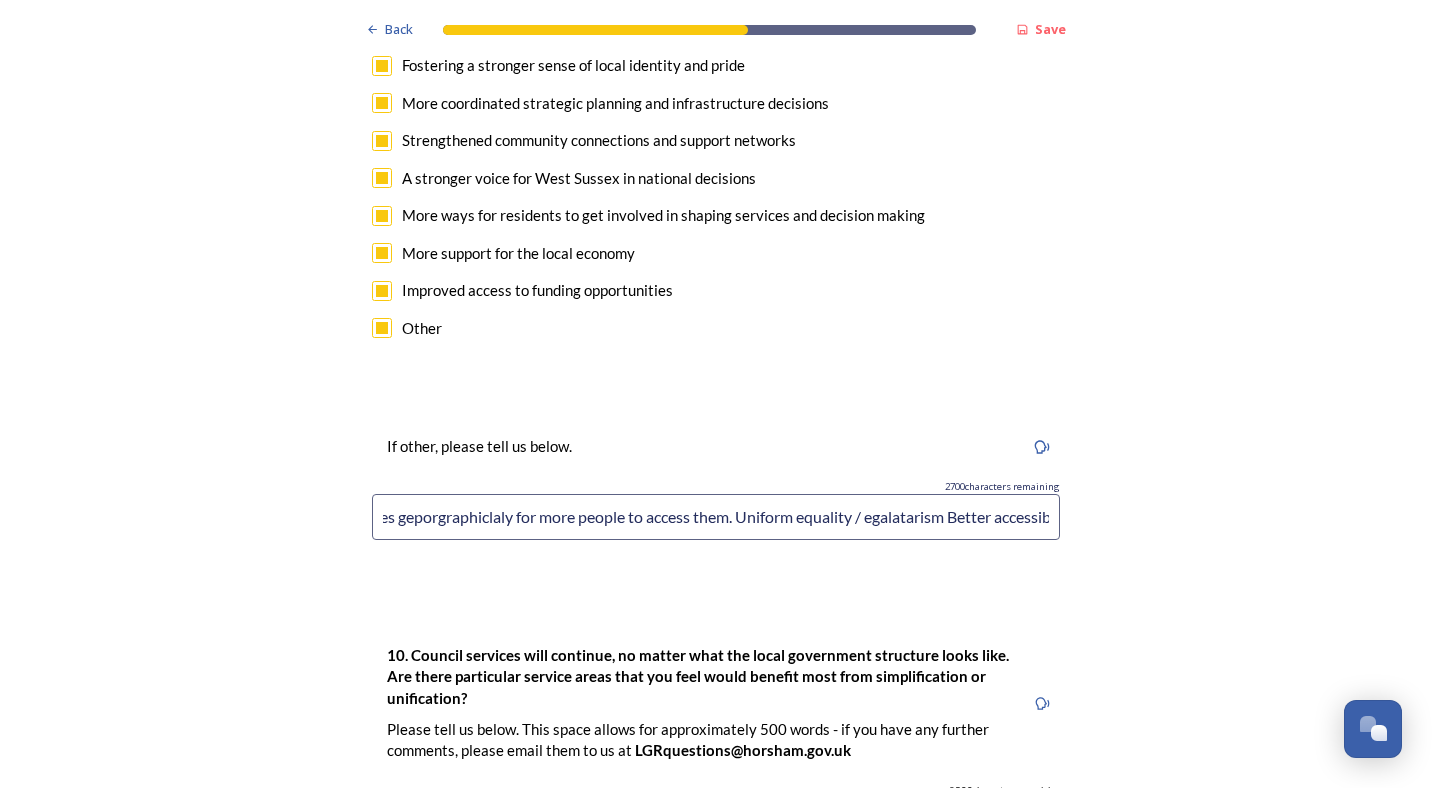 scroll, scrollTop: 0, scrollLeft: 0, axis: both 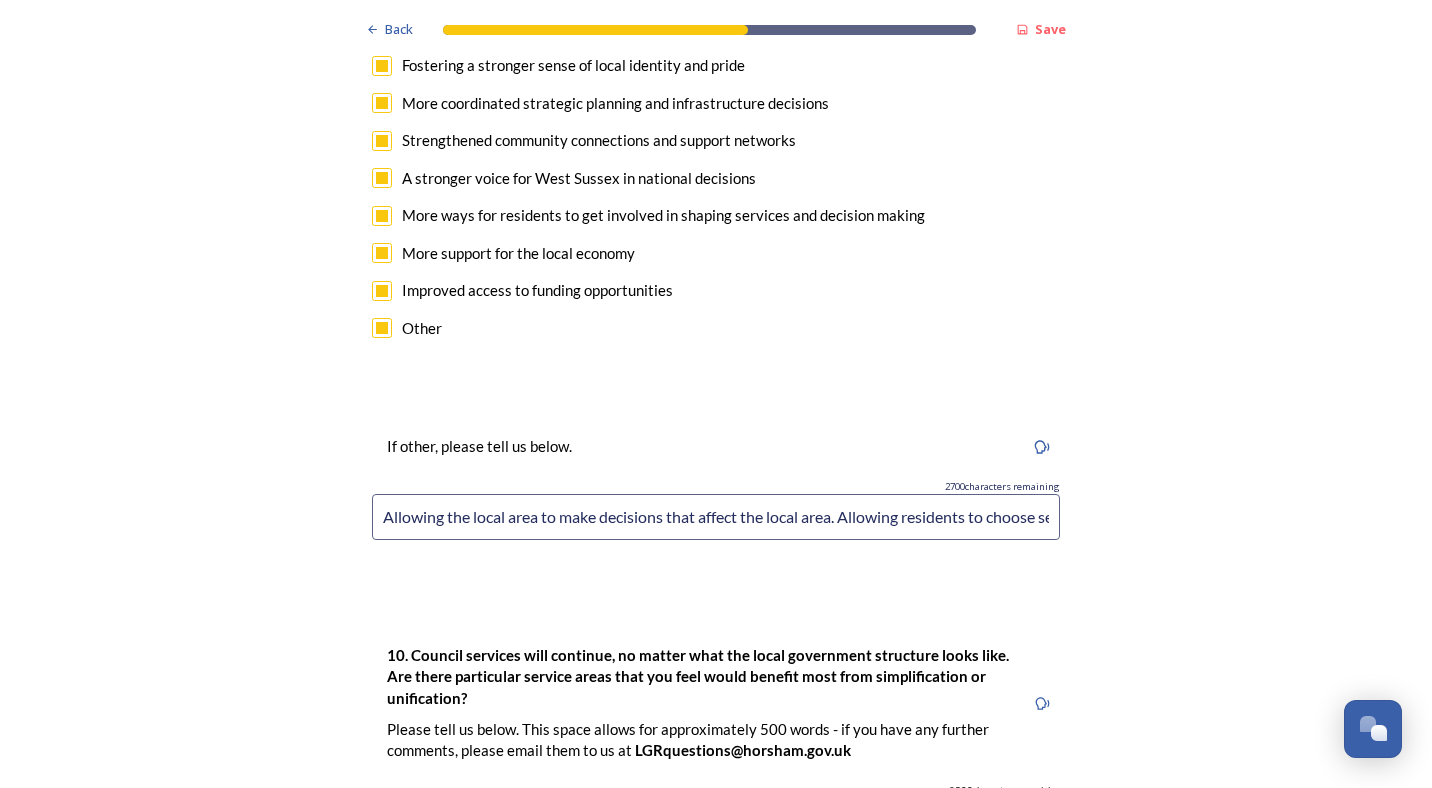 drag, startPoint x: 916, startPoint y: 508, endPoint x: 975, endPoint y: 553, distance: 74.20242 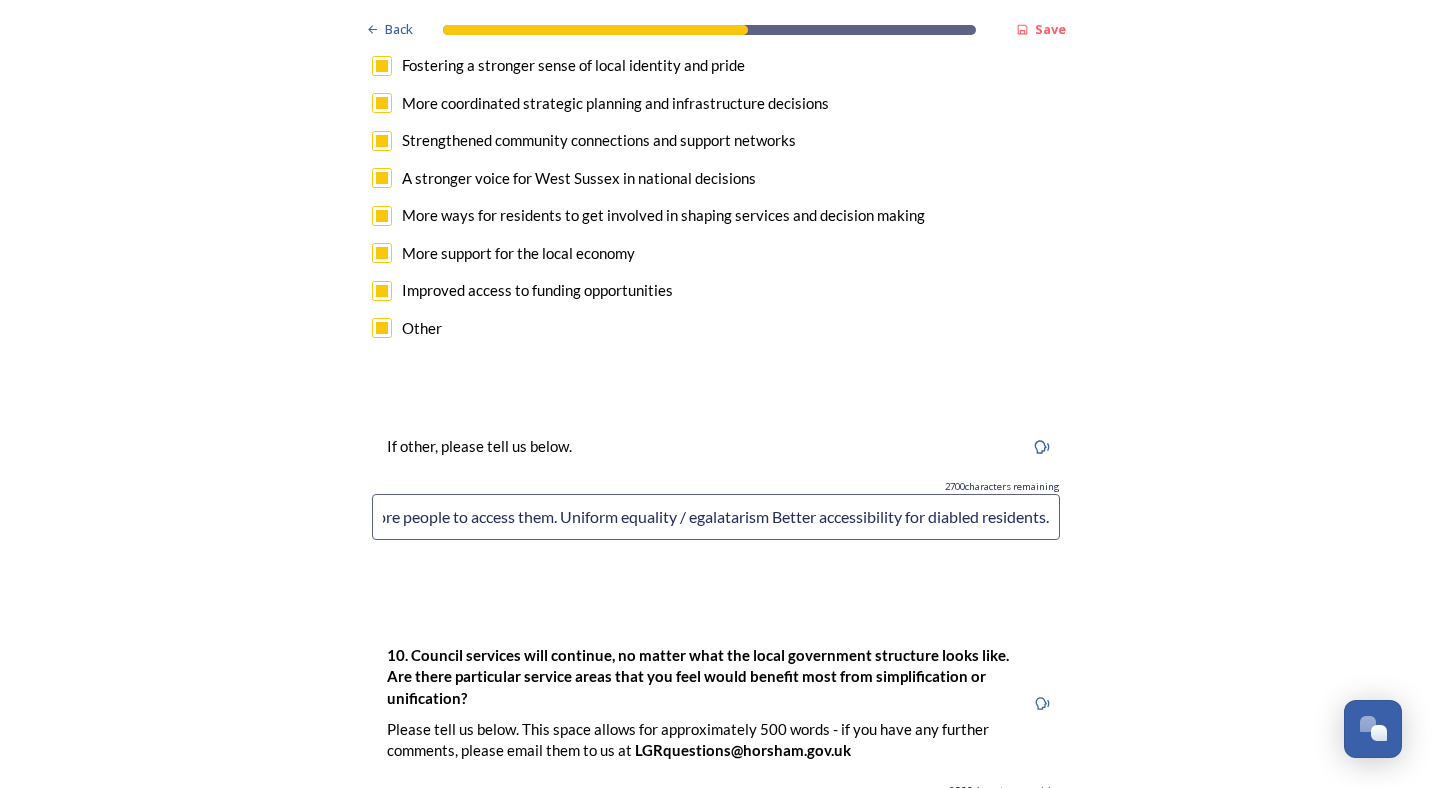 paste on ""a fairer, more egalitarian society"" 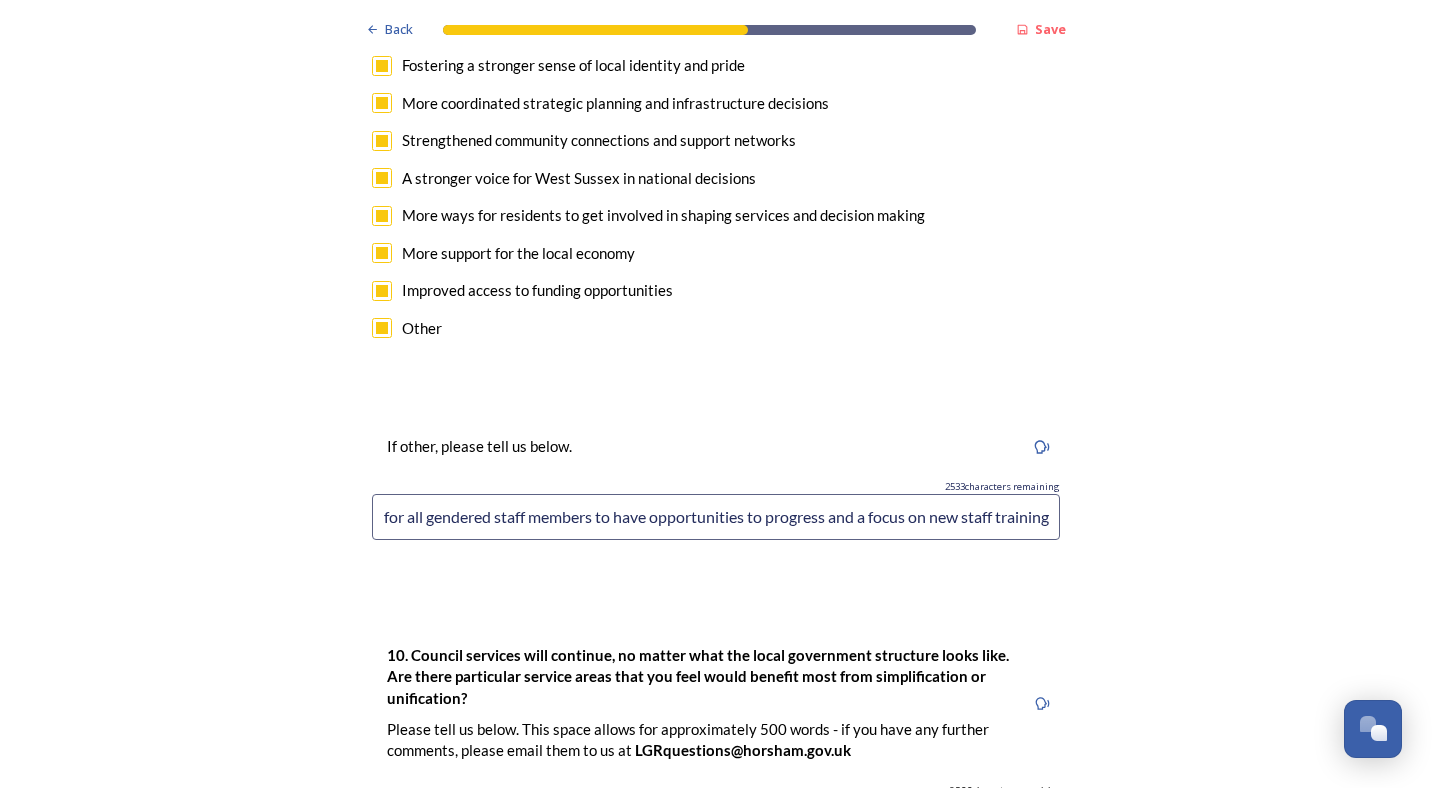 scroll, scrollTop: 0, scrollLeft: 2515, axis: horizontal 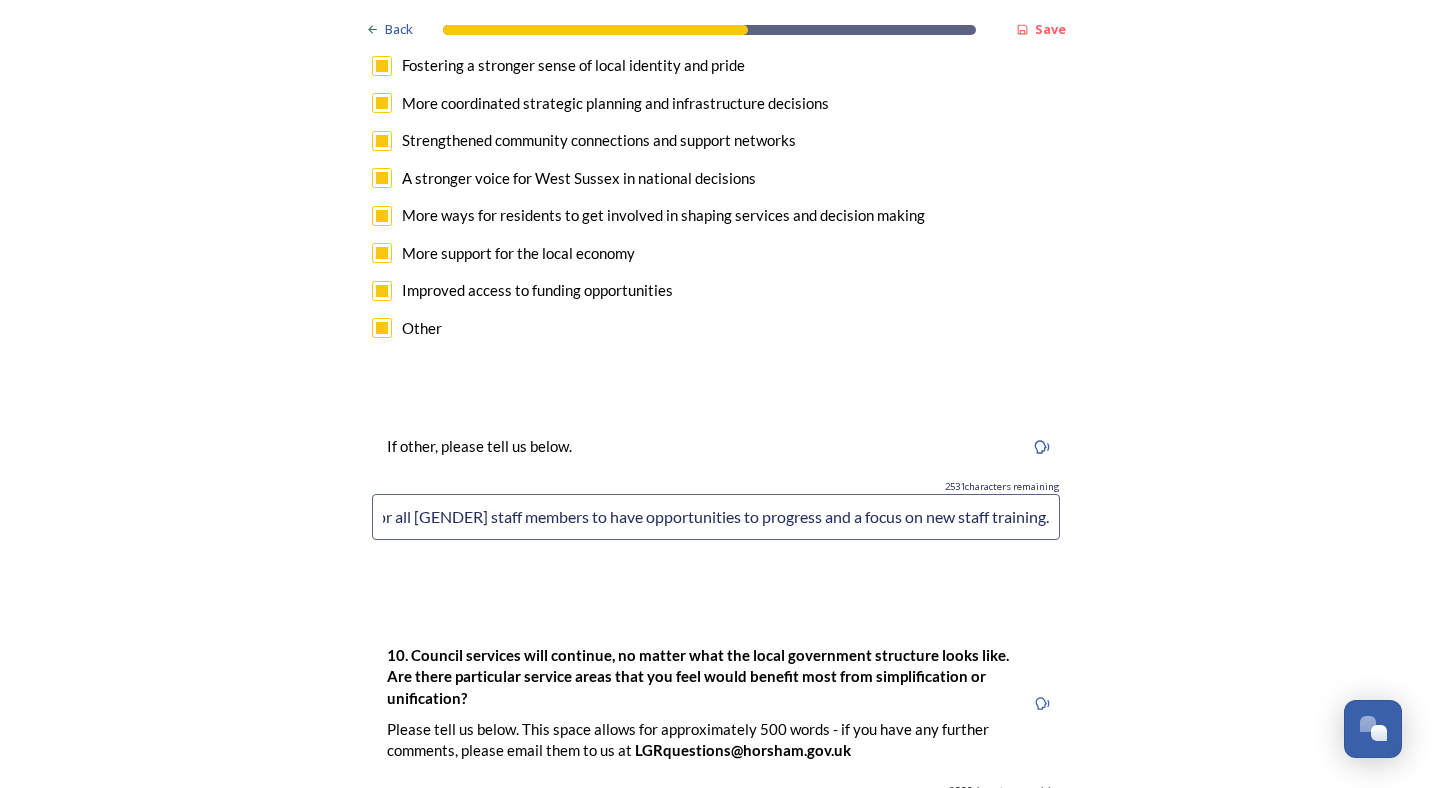 type on "Allowing the local area to make decisions that affect the local area. Allowing residents to choose services they use, rather than stuck with one choice. Spreading out services geporgraphiclaly for more people to access them with a fairer, more egalitarian society. Better accessibility for disabled residents.  Equalised pay of our neighbouring LAs. Open opportunities for all [GENDER] staff members to have opportunities to progress and a focus on new staff training." 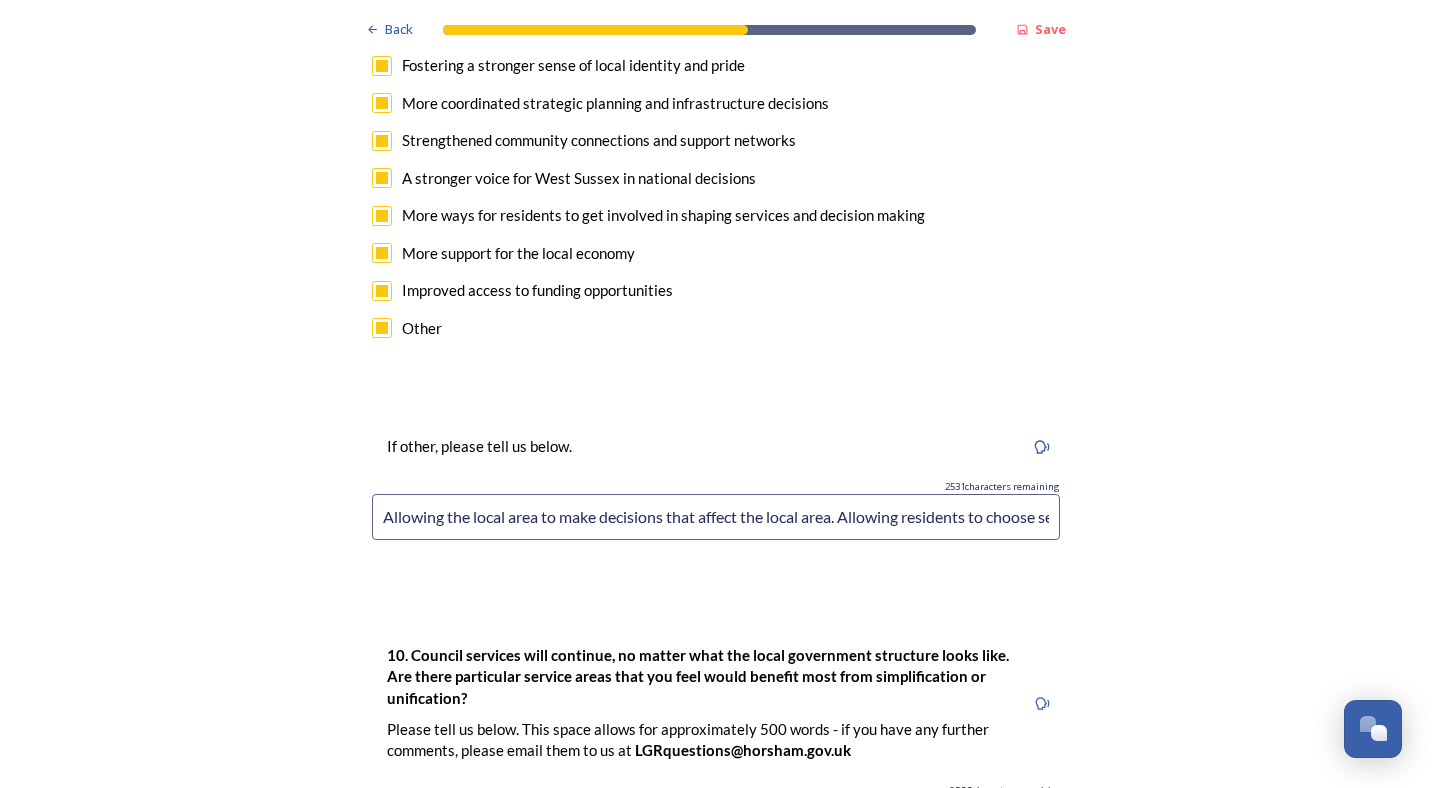 scroll, scrollTop: 5326, scrollLeft: 0, axis: vertical 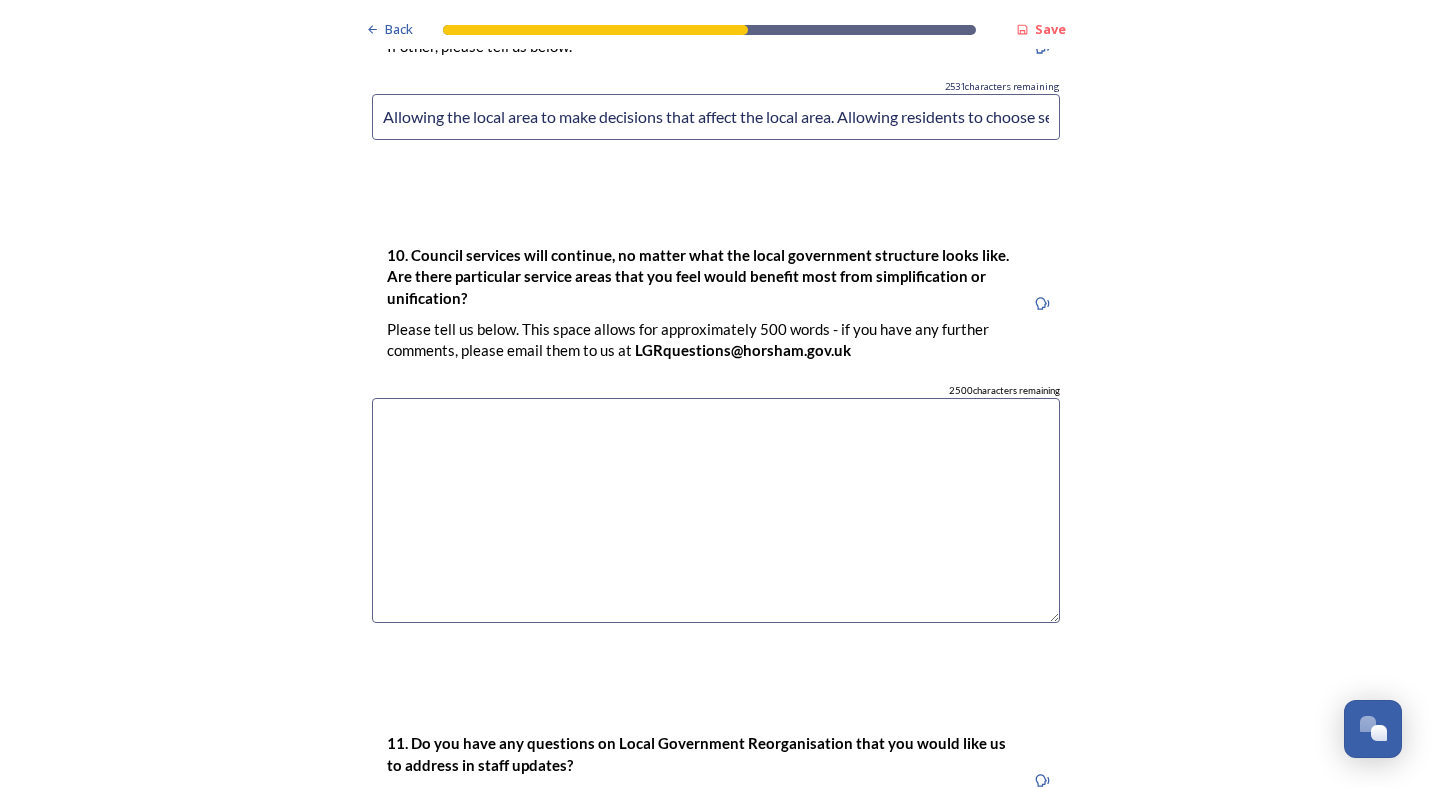 click at bounding box center (716, 510) 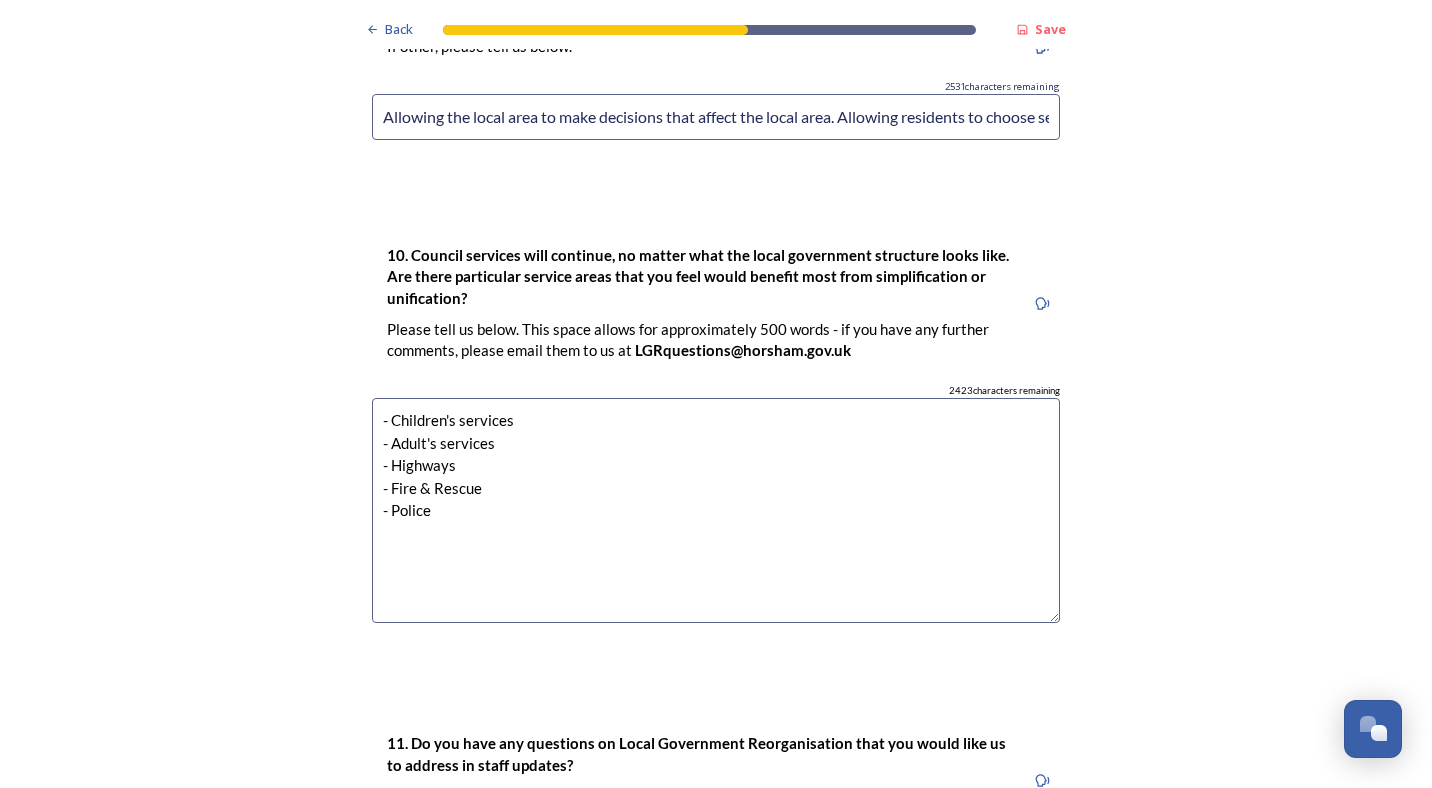 click on "- Children's services
- Adult's services
- Highways
- Fire & Rescue
- Police" at bounding box center [716, 510] 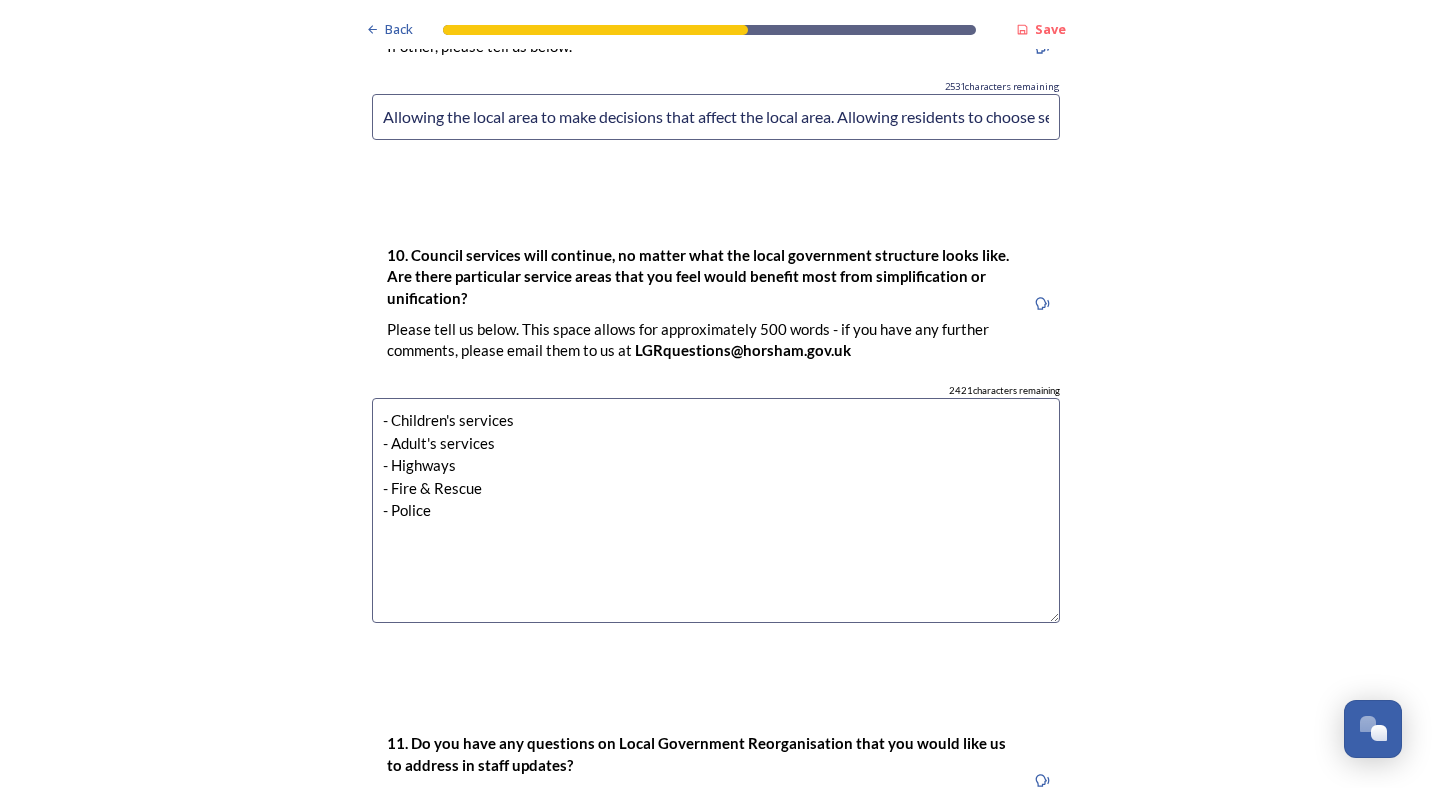 type on "- Children's services
- Adult's services
- Highways
- Fire & Rescue
- Police" 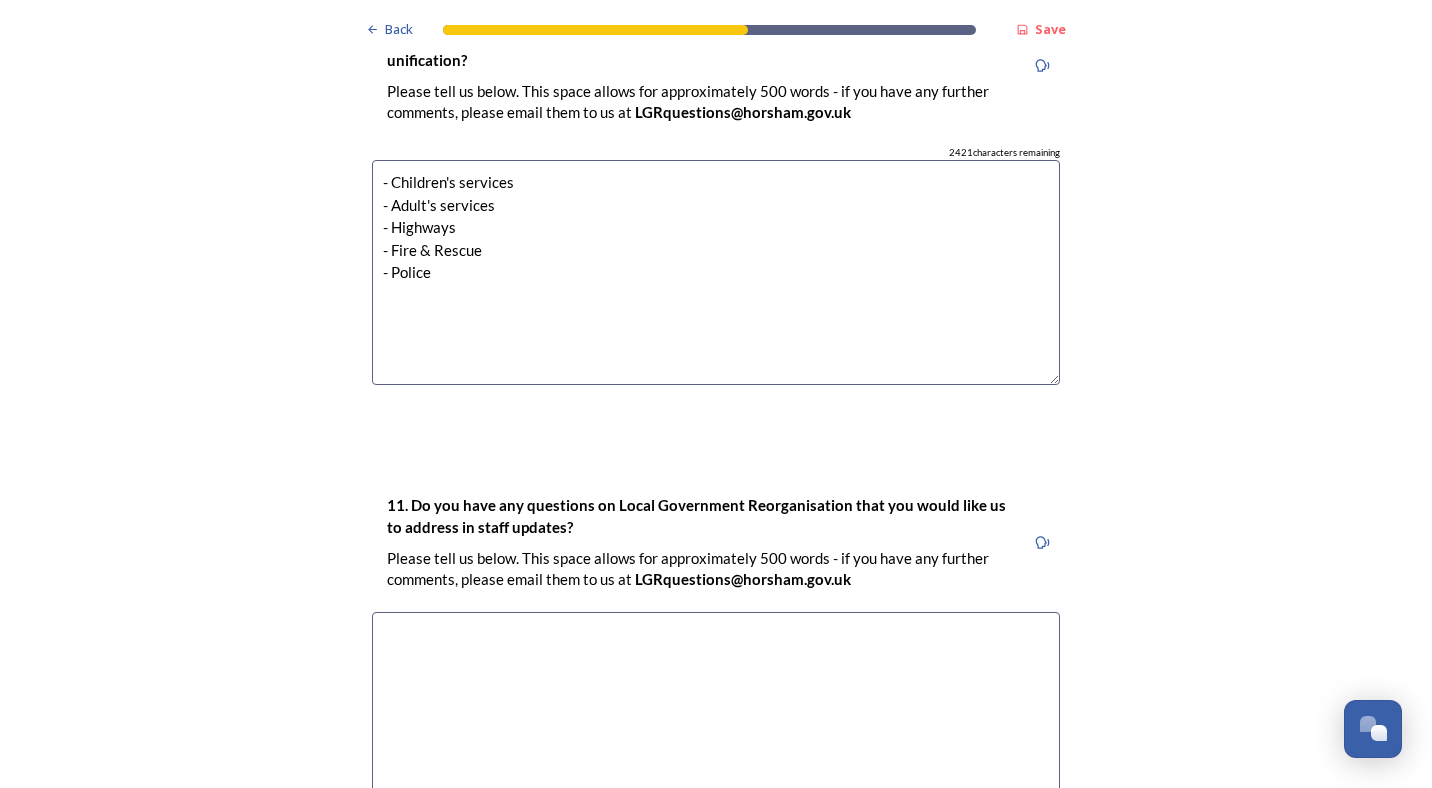 scroll, scrollTop: 5583, scrollLeft: 0, axis: vertical 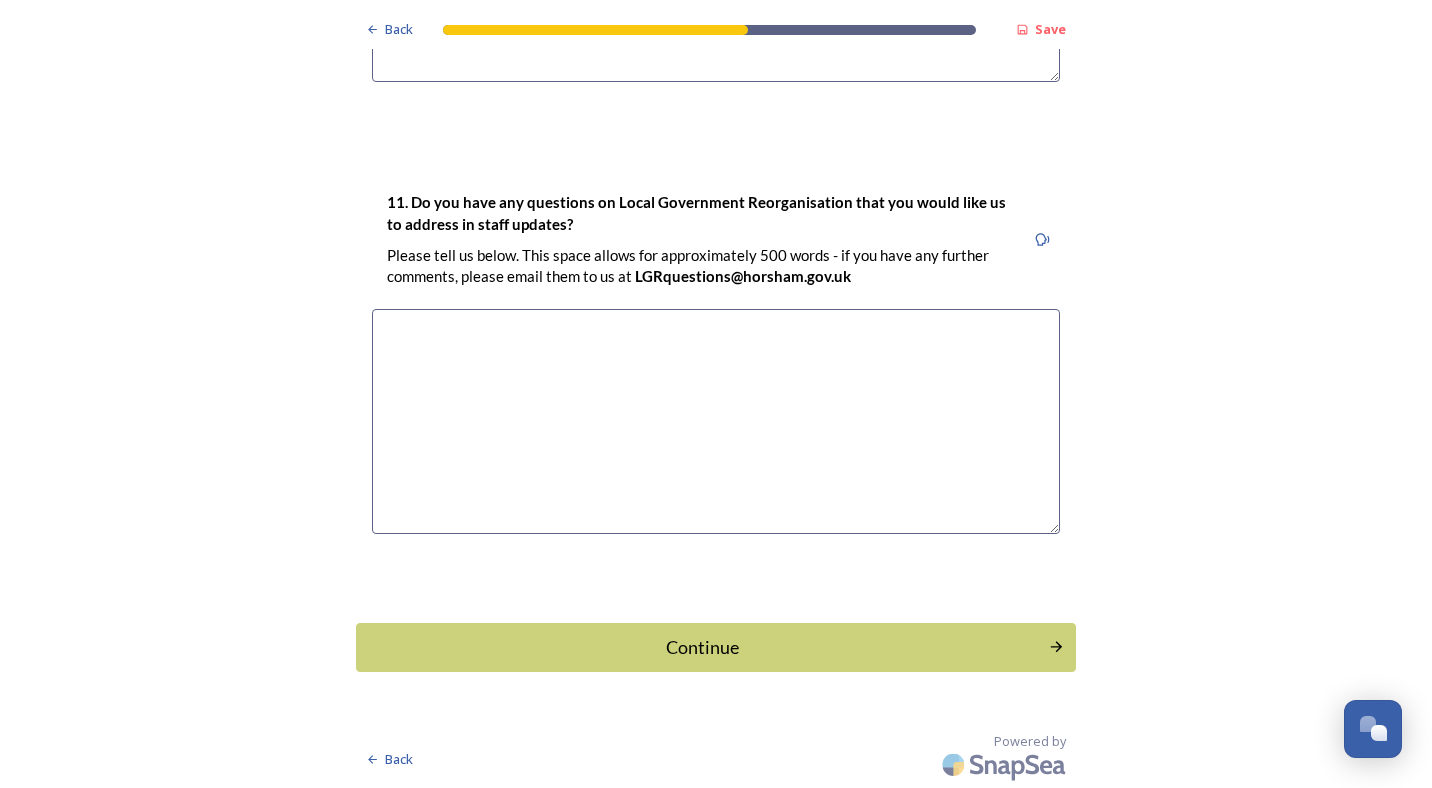 drag, startPoint x: 277, startPoint y: 470, endPoint x: 188, endPoint y: 493, distance: 91.92388 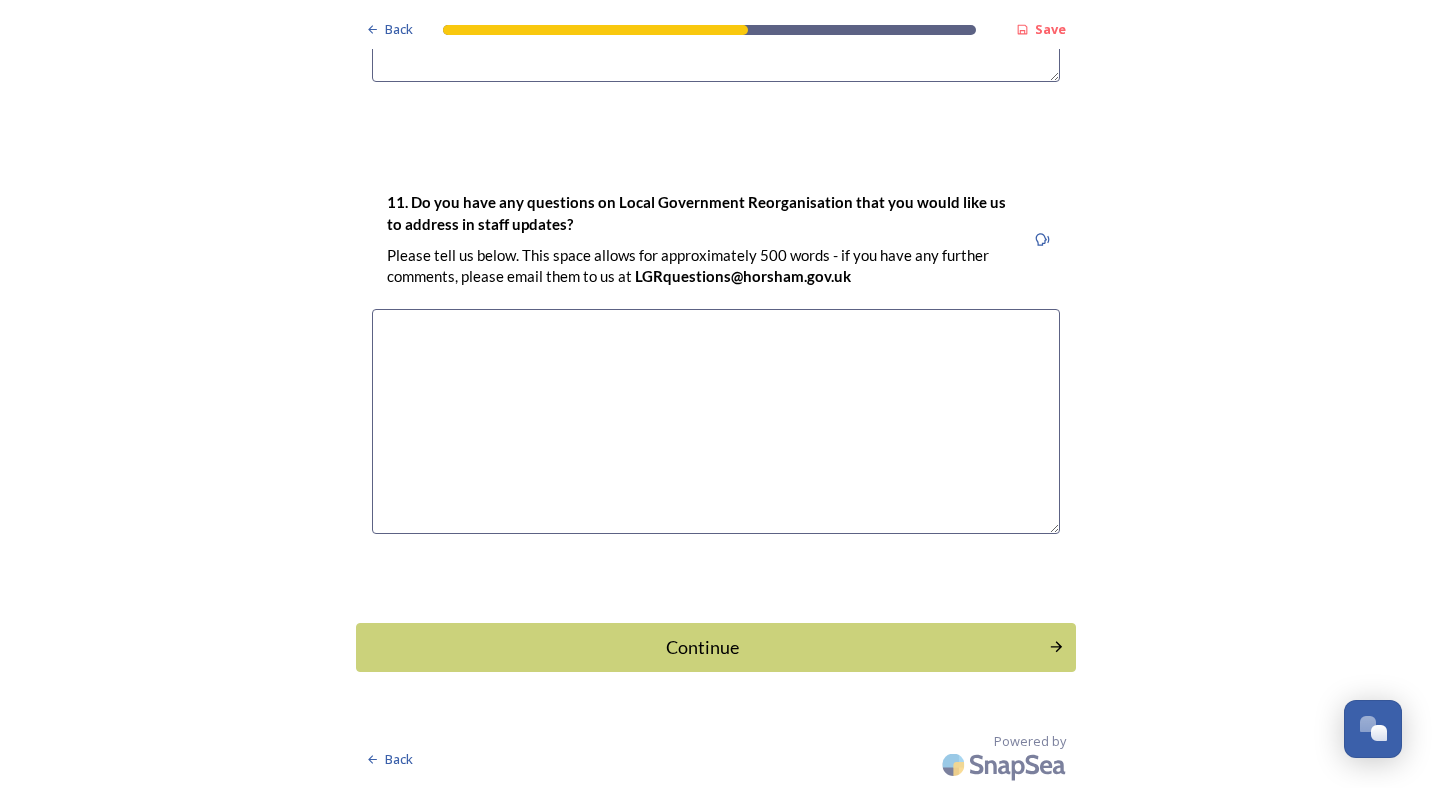 click at bounding box center [716, 421] 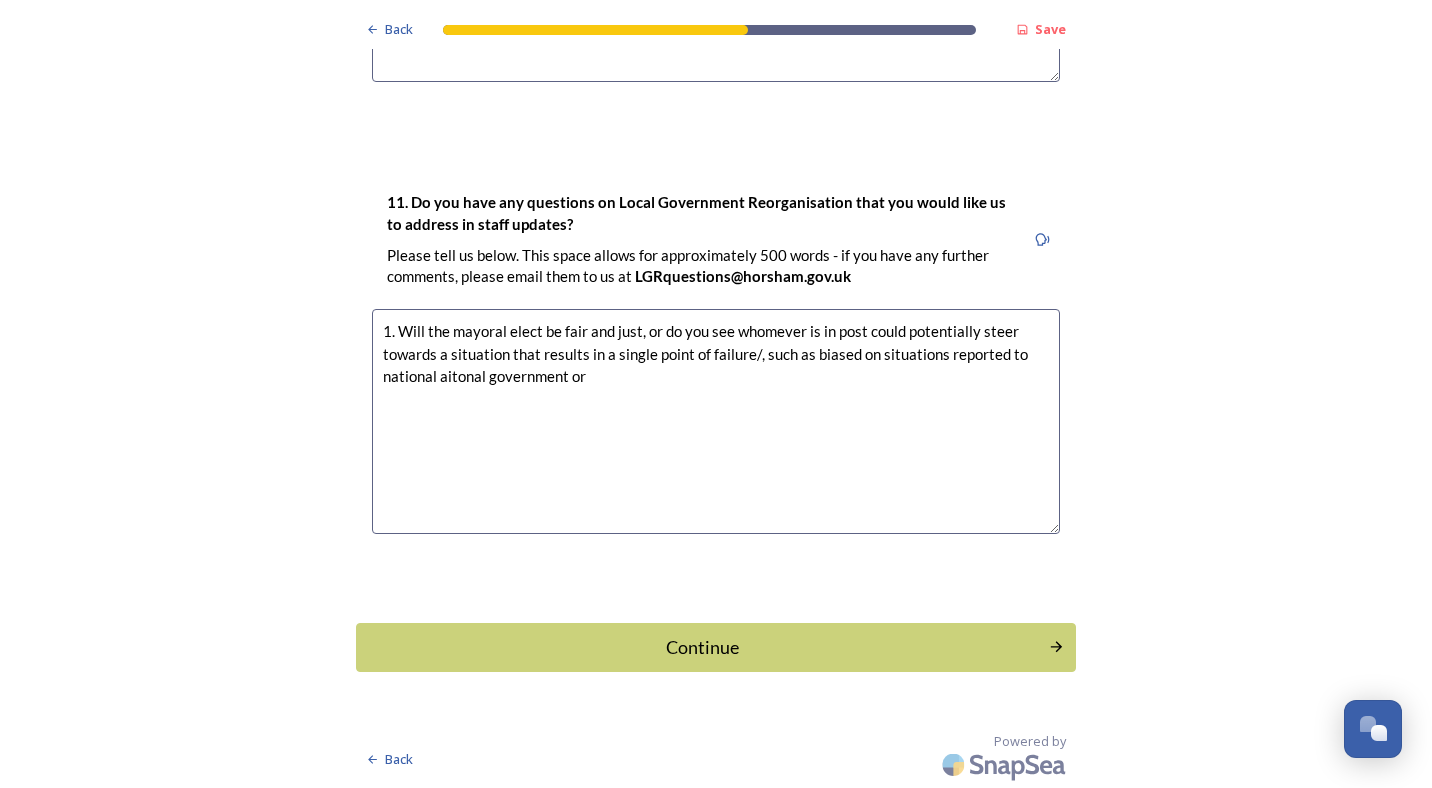 click on "1. Will the mayoral elect be fair and just, or do you see whomever is in post could potentially steer towards a situation that results in a single point of failure/, such as biased on situations reported to national aitonal government or" at bounding box center (716, 421) 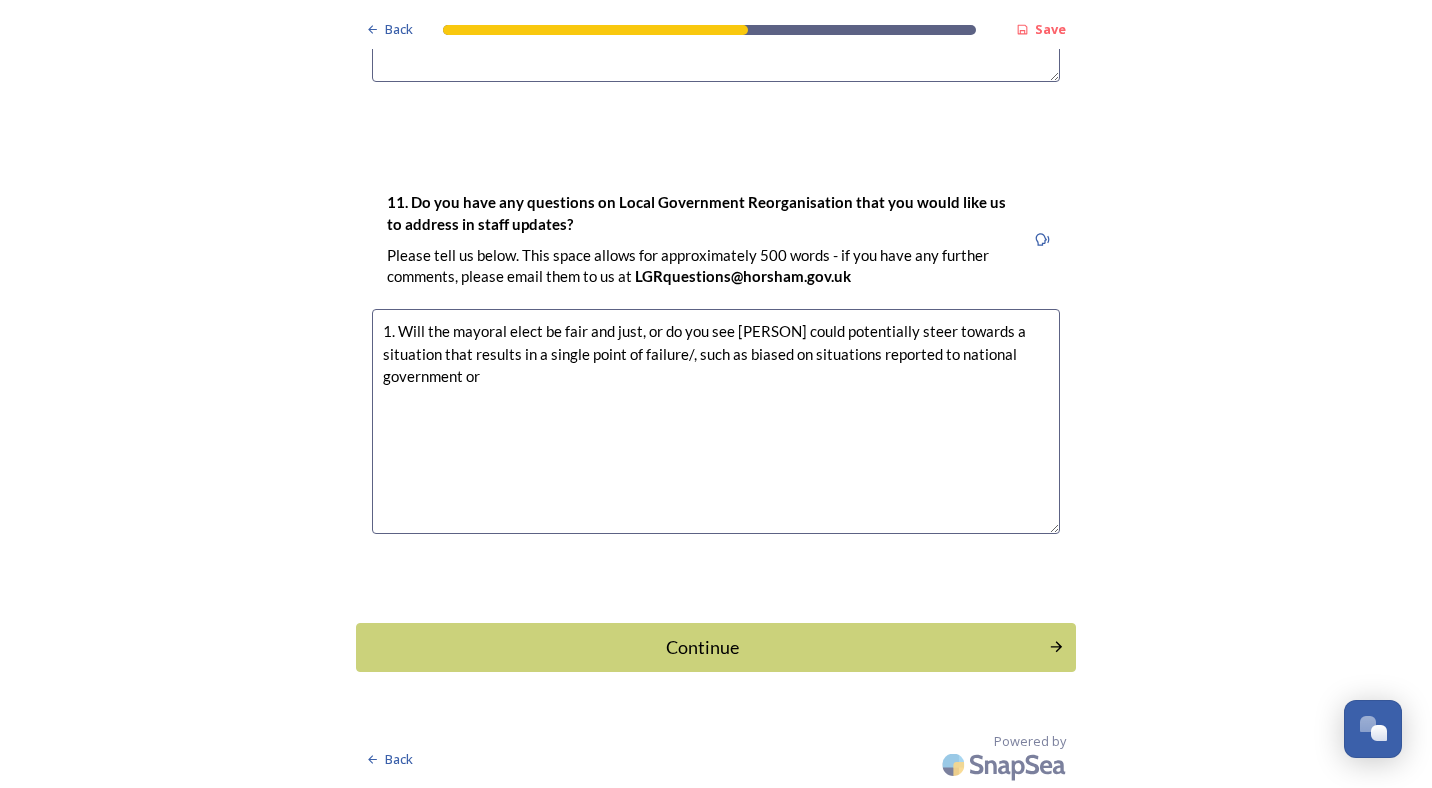 click on "1. Will the mayoral elect be fair and just, or do you see [PERSON] could potentially steer towards a situation that results in a single point of failure/, such as biased on situations reported to national government or" at bounding box center (716, 421) 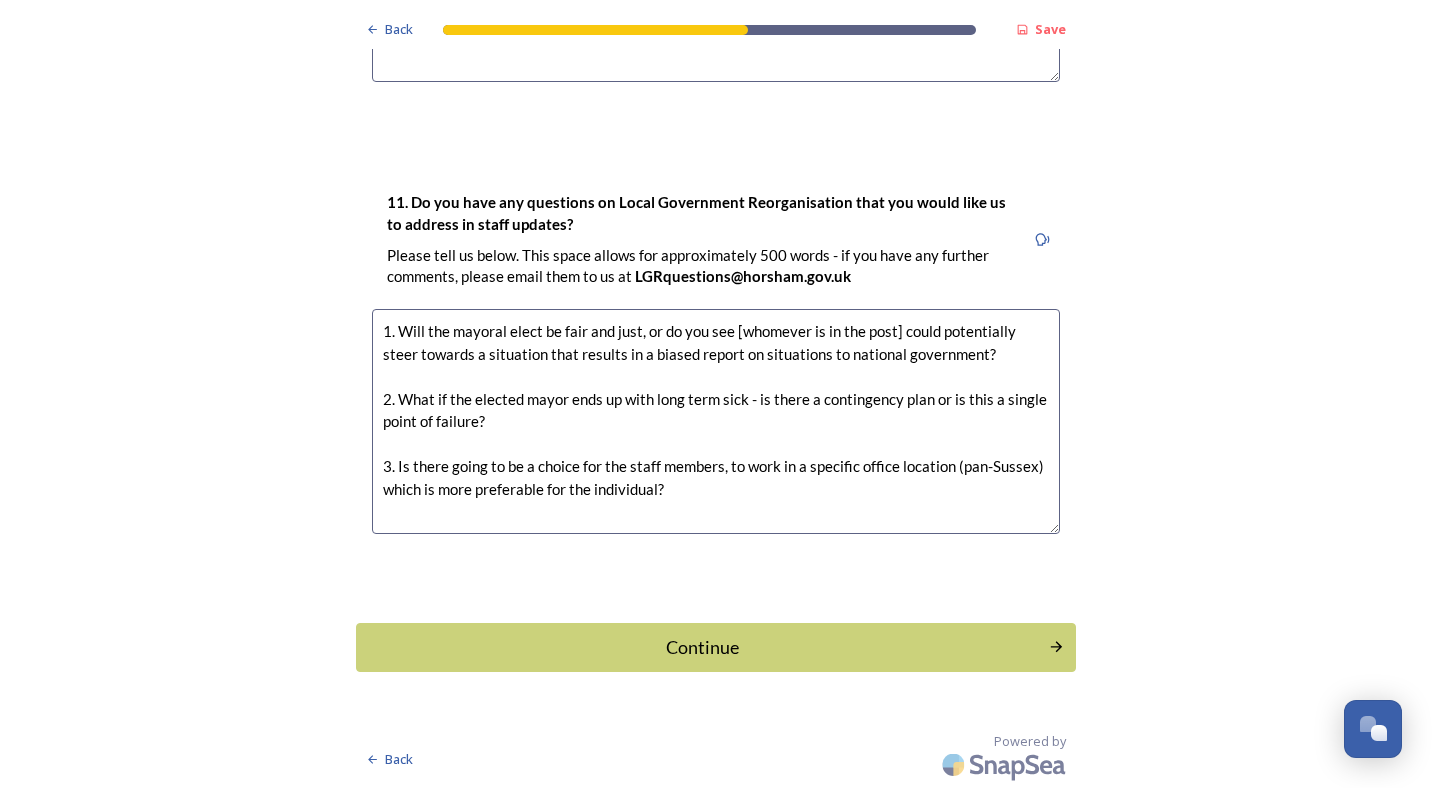 scroll, scrollTop: 10, scrollLeft: 0, axis: vertical 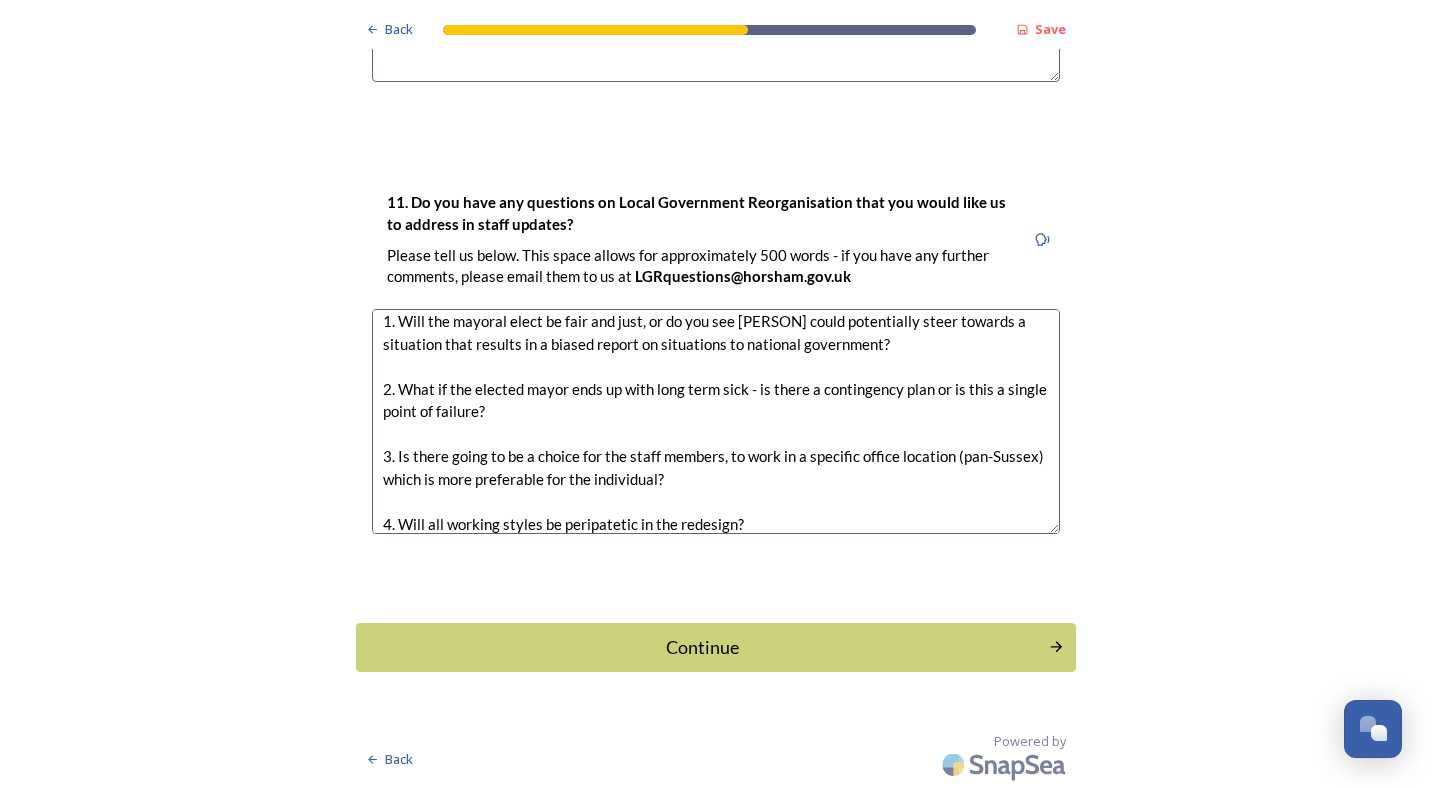 click on "1. Will the mayoral elect be fair and just, or do you see [PERSON] could potentially steer towards a situation that results in a biased report on situations to national government?
2. What if the elected mayor ends up with long term sick - is there a contingency plan or is this a single point of failure?
3. Is there going to be a choice for the staff members, to work in a specific office location (pan-Sussex) which is more preferable for the individual?
4. Will all working styles be peripatetic in the redesign?" at bounding box center [716, 421] 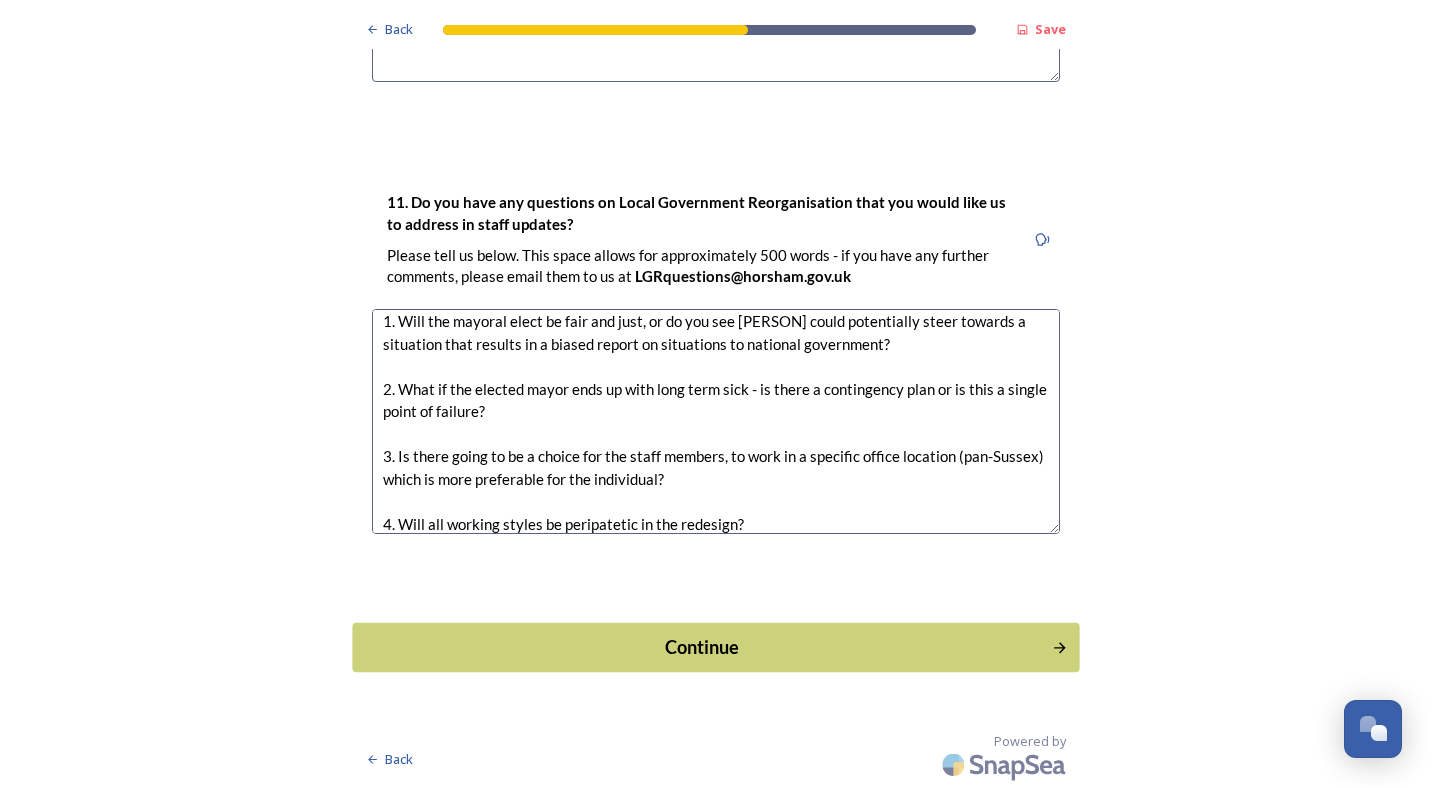 type on "1. Will the mayoral elect be fair and just, or do you see [PERSON] could potentially steer towards a situation that results in a biased report on situations to national government?
2. What if the elected mayor ends up with long term sick - is there a contingency plan or is this a single point of failure?
3. Is there going to be a choice for the staff members, to work in a specific office location (pan-Sussex) which is more preferable for the individual?
4. Will all working styles be peripatetic in the redesign?" 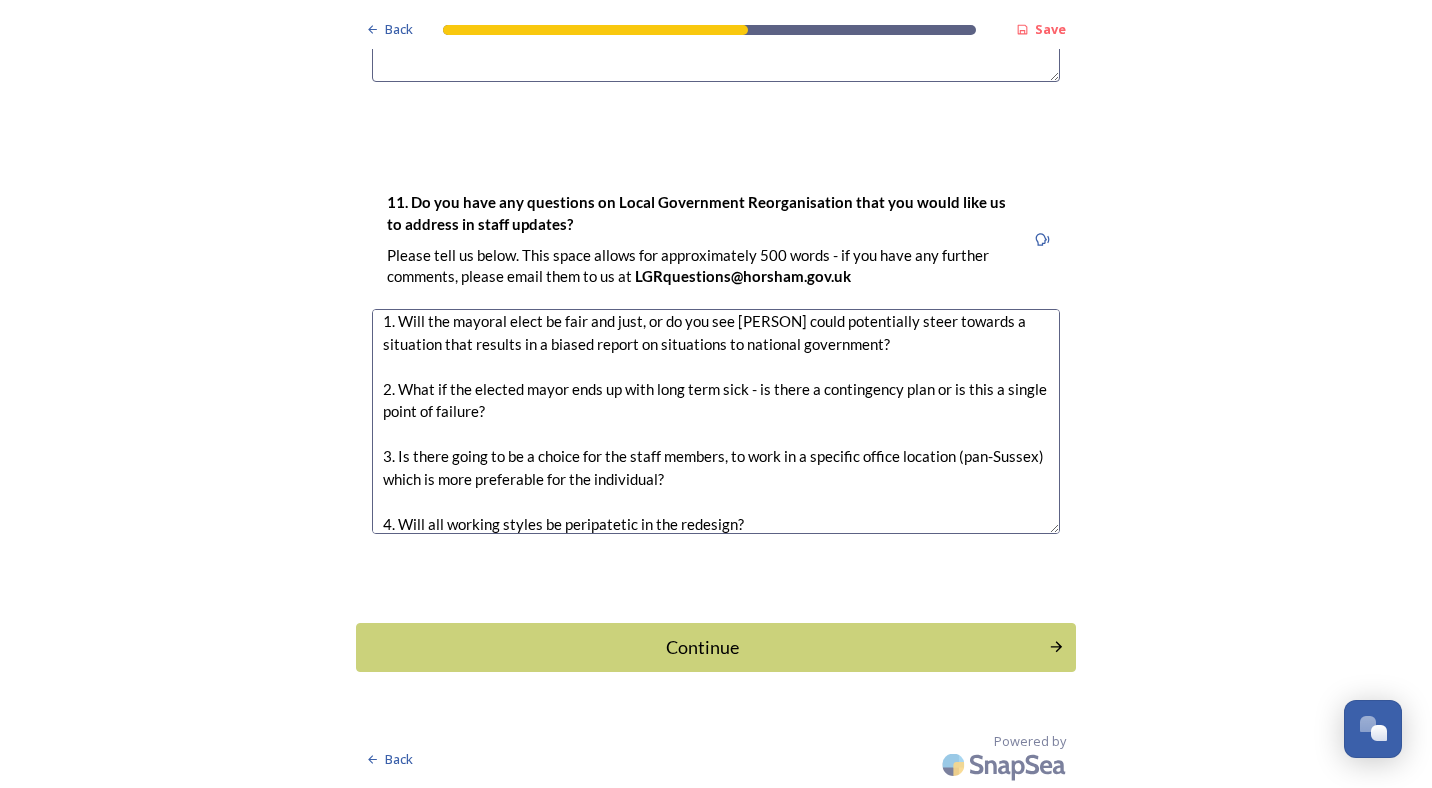 drag, startPoint x: 786, startPoint y: 648, endPoint x: 797, endPoint y: 643, distance: 12.083046 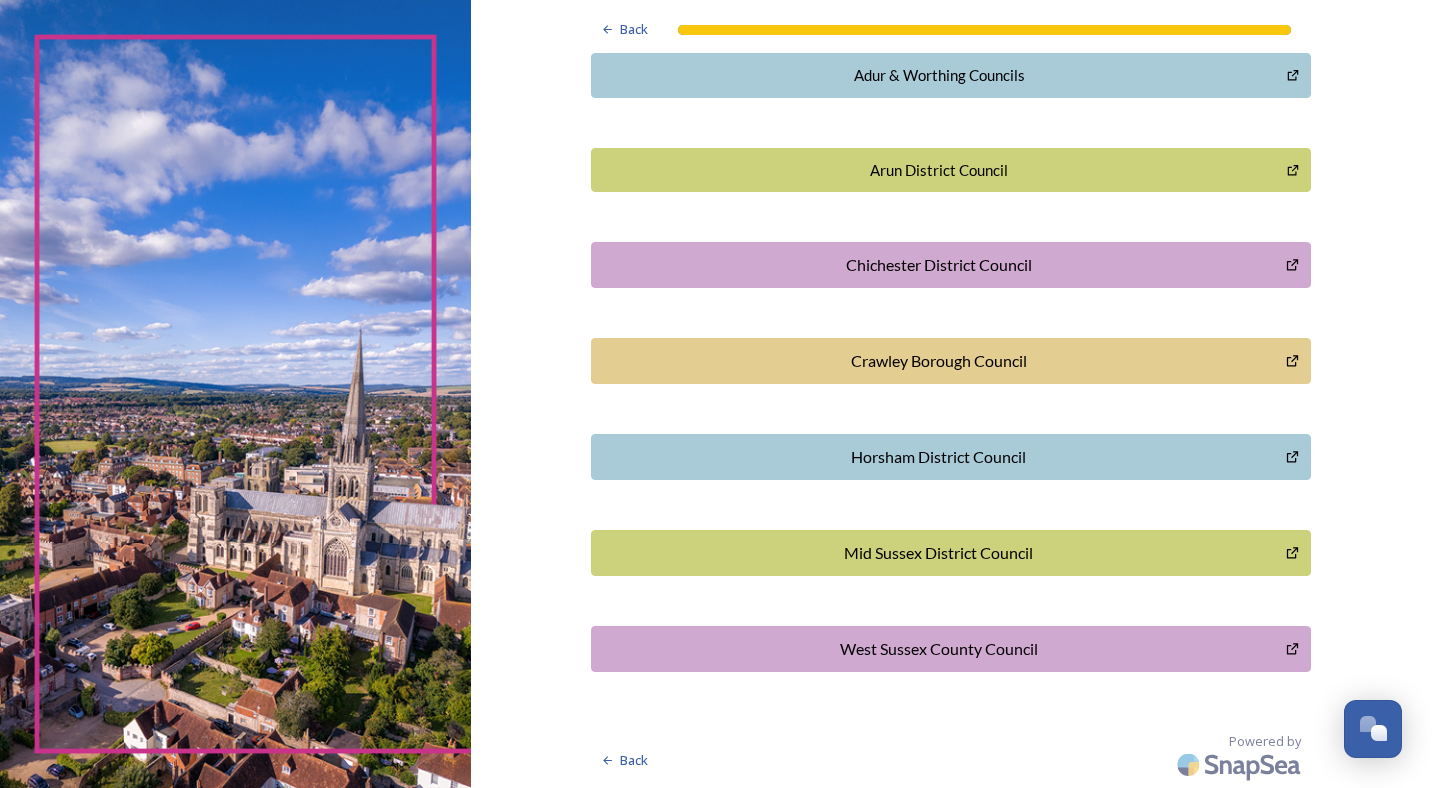 scroll, scrollTop: 0, scrollLeft: 0, axis: both 